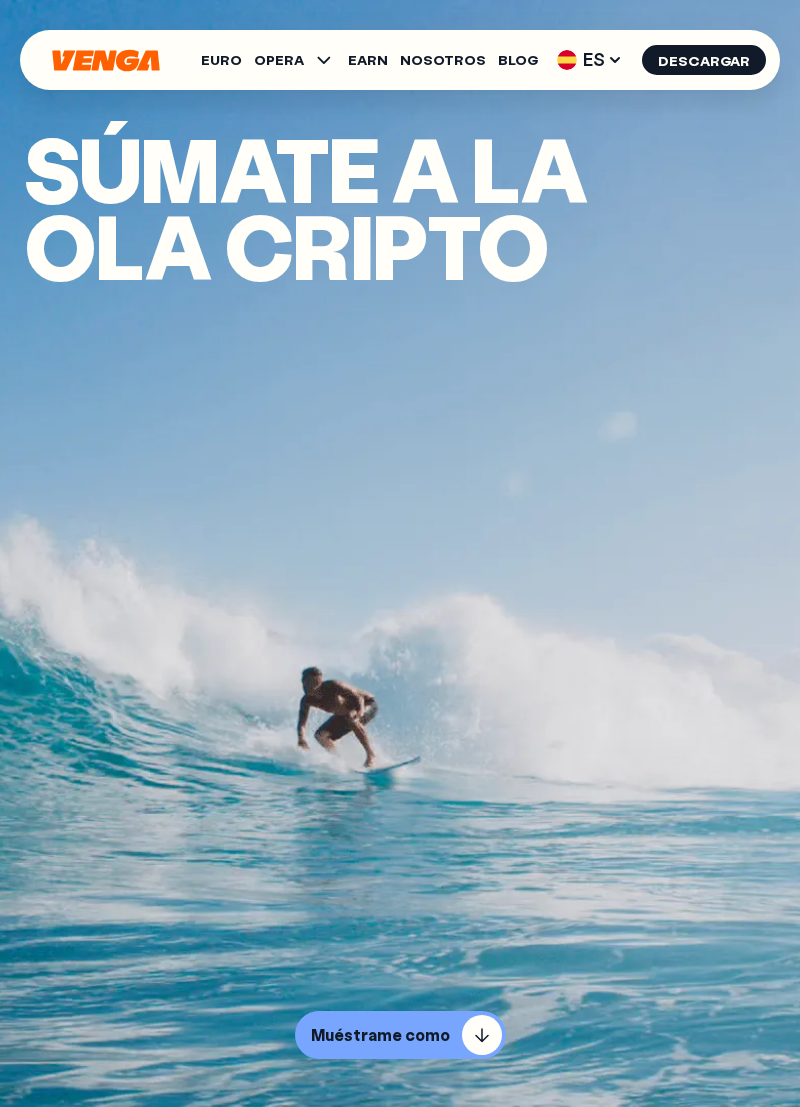 scroll, scrollTop: 2, scrollLeft: 0, axis: vertical 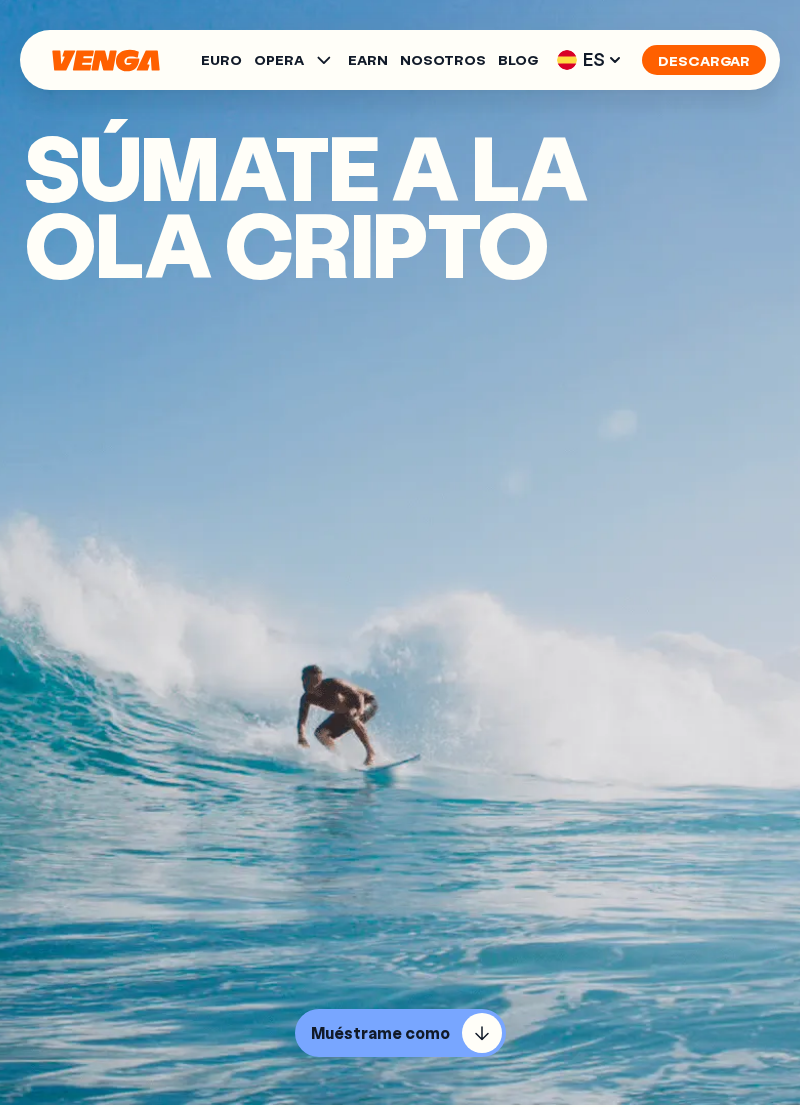 click on "Descargar" at bounding box center [704, 60] 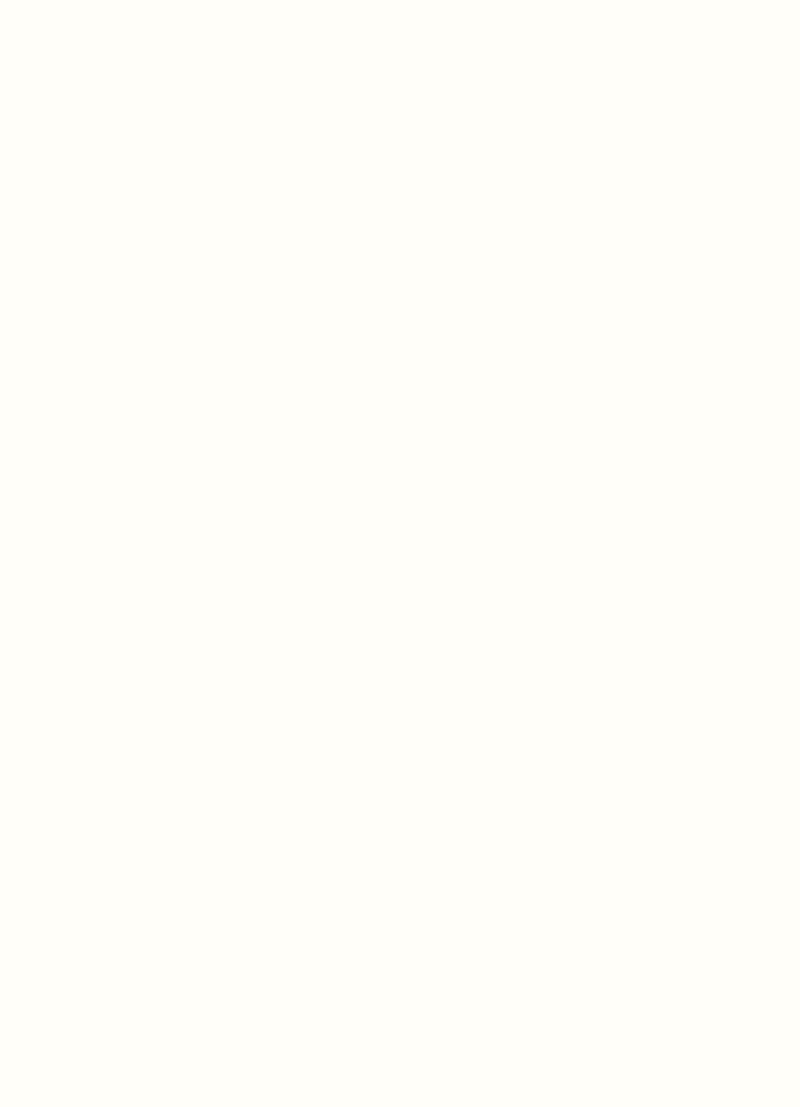 scroll, scrollTop: 0, scrollLeft: 0, axis: both 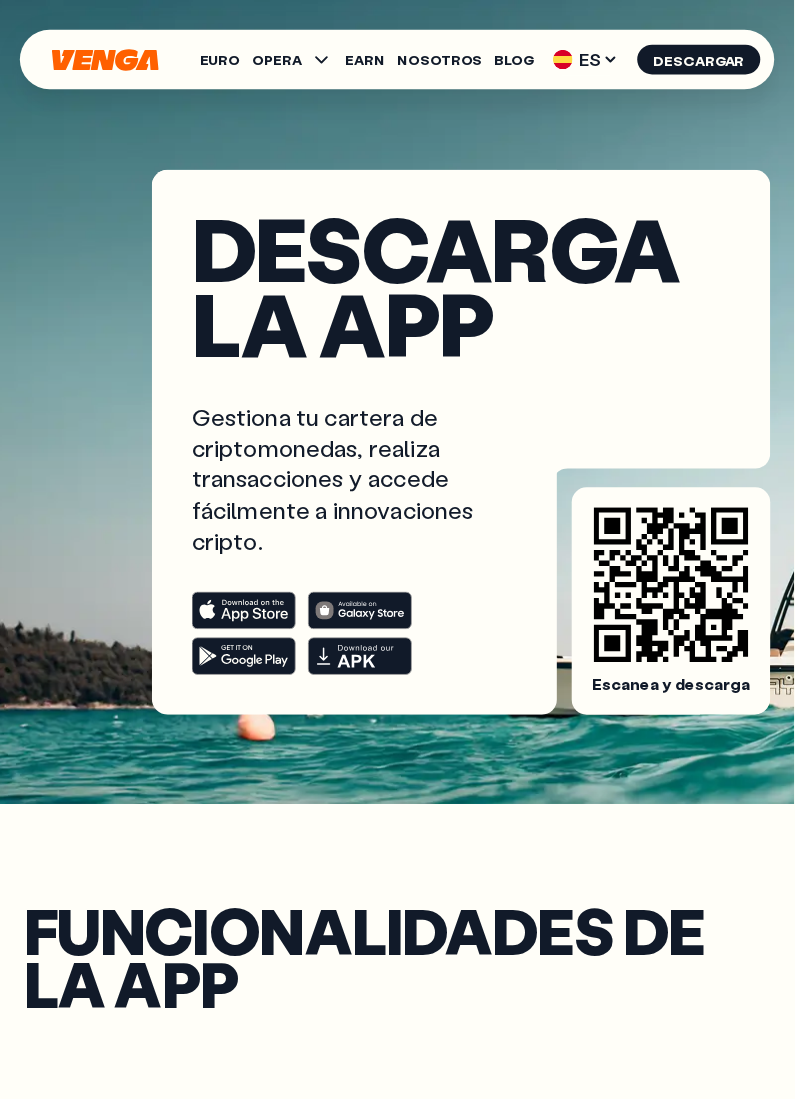 click 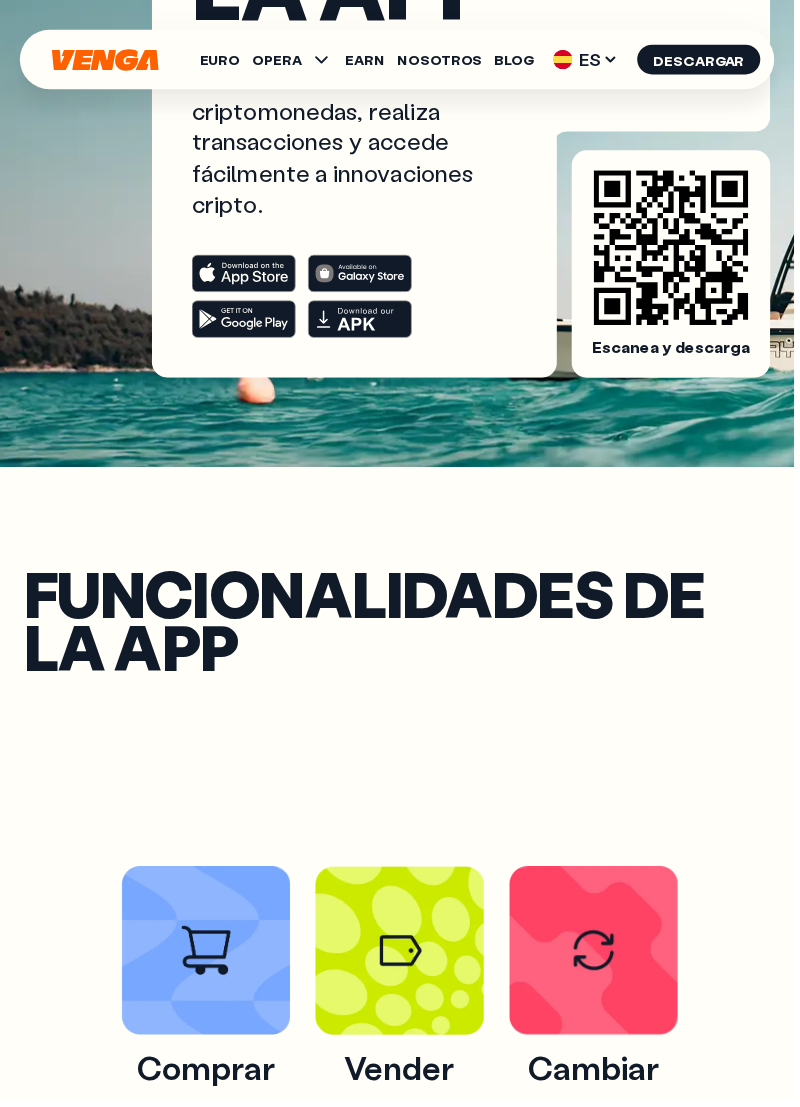 scroll, scrollTop: 358, scrollLeft: 0, axis: vertical 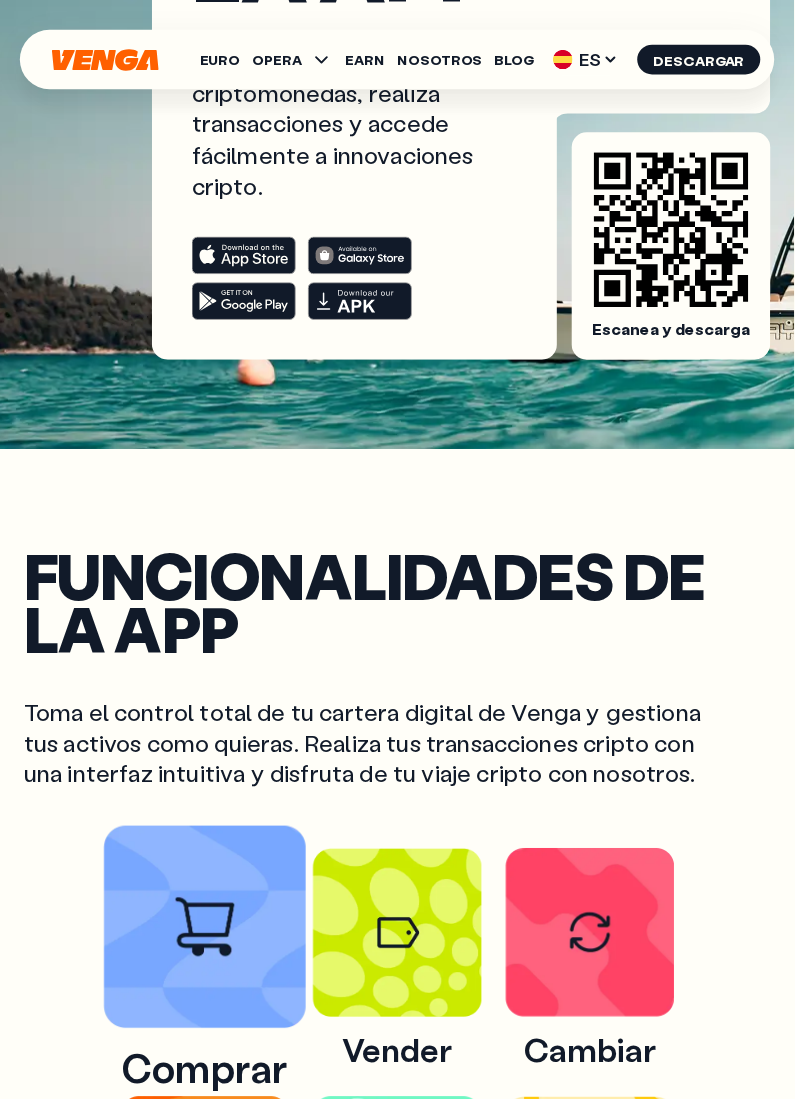 click at bounding box center [206, 934] 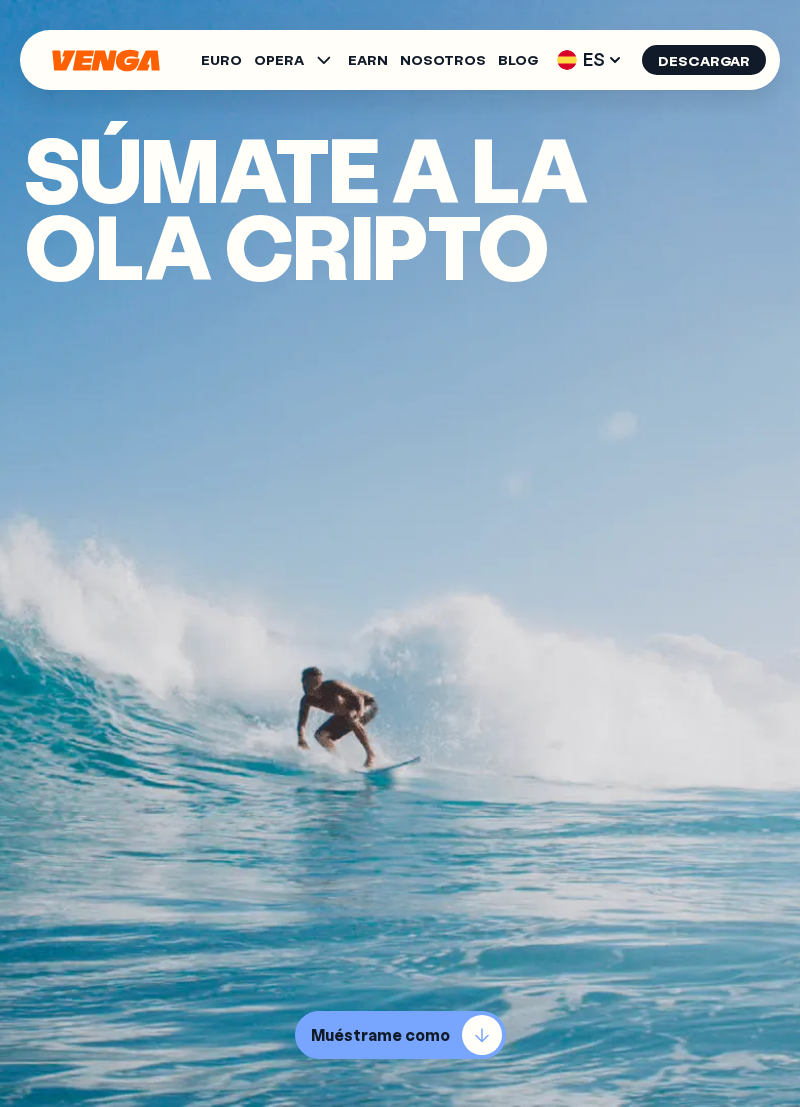 click on "Muéstrame como" at bounding box center [400, 1035] 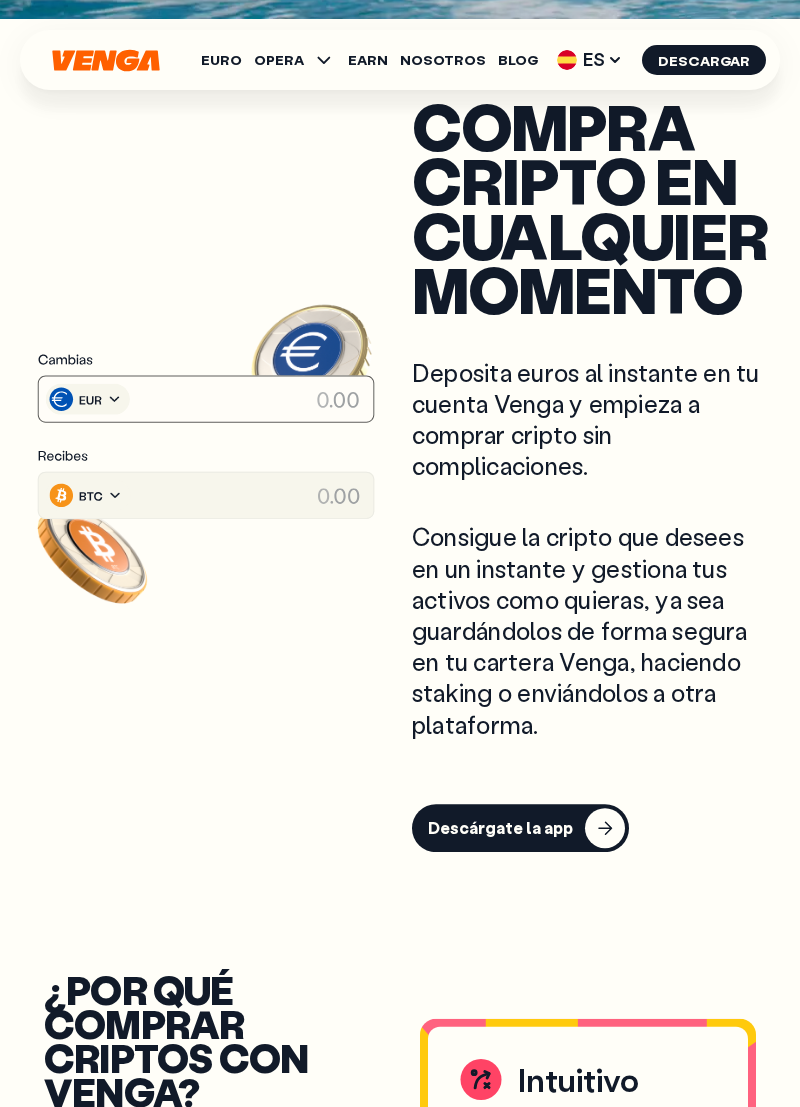 scroll, scrollTop: 1153, scrollLeft: 0, axis: vertical 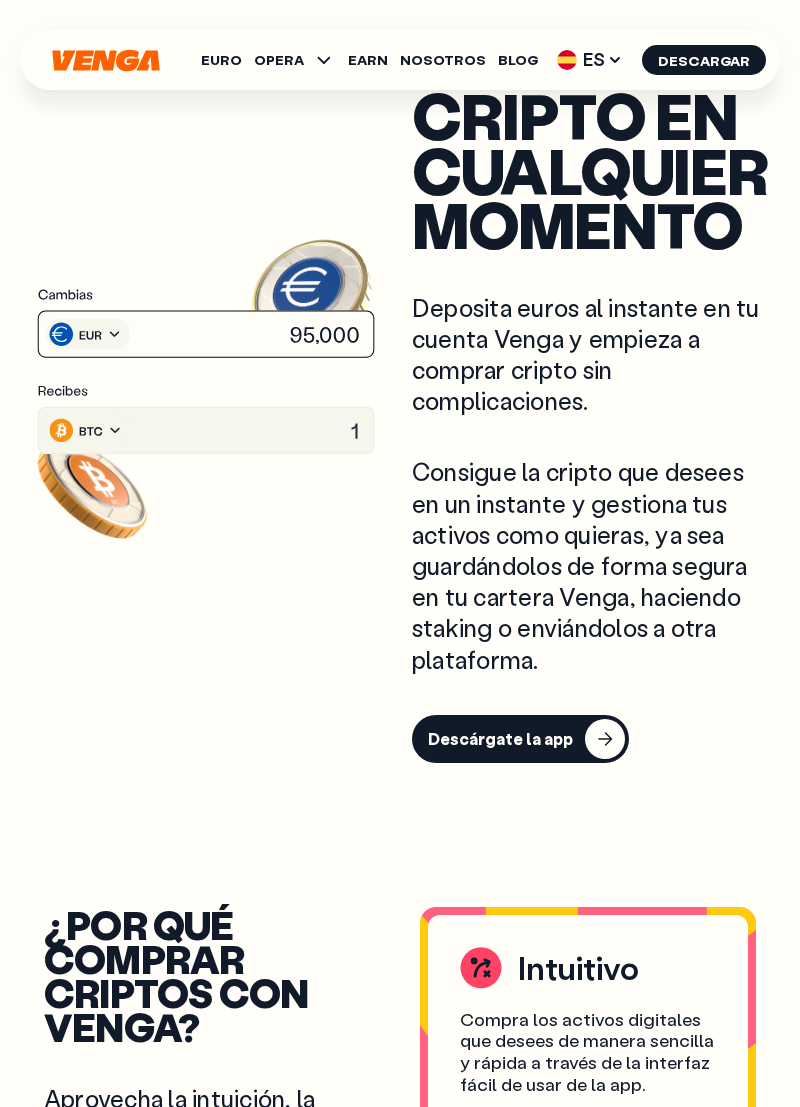 click on "Descárgate la app" at bounding box center (500, 739) 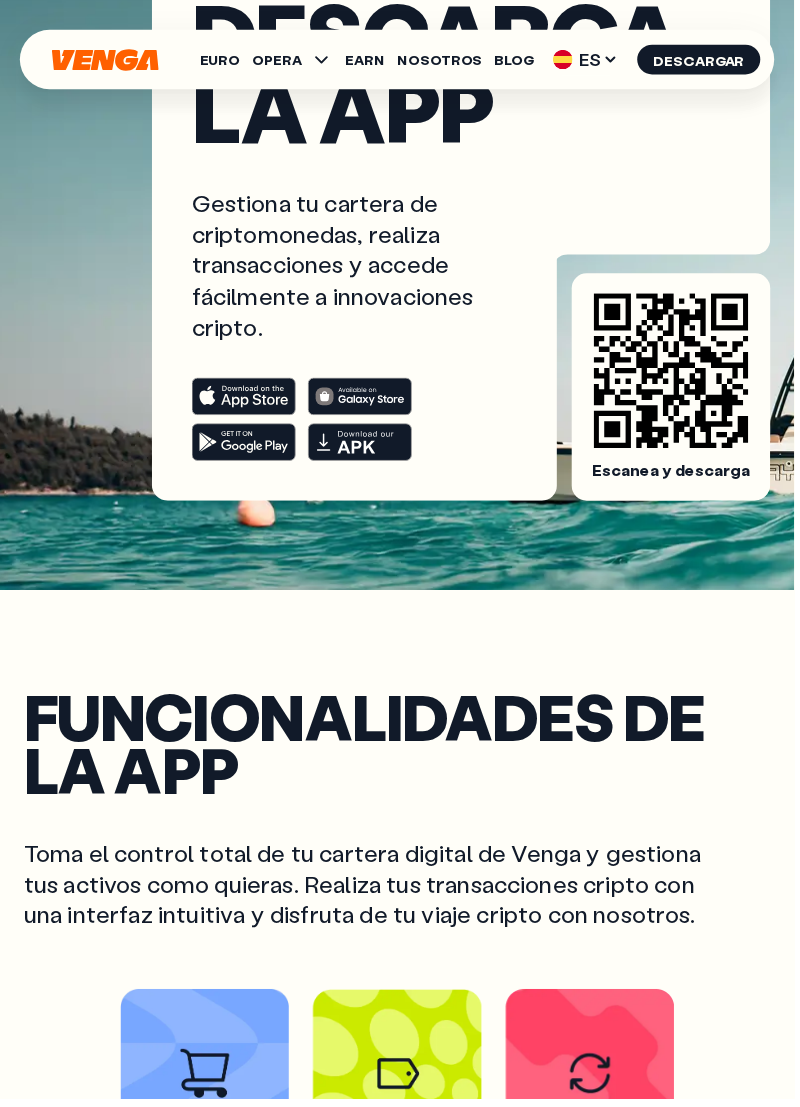 scroll, scrollTop: 222, scrollLeft: 0, axis: vertical 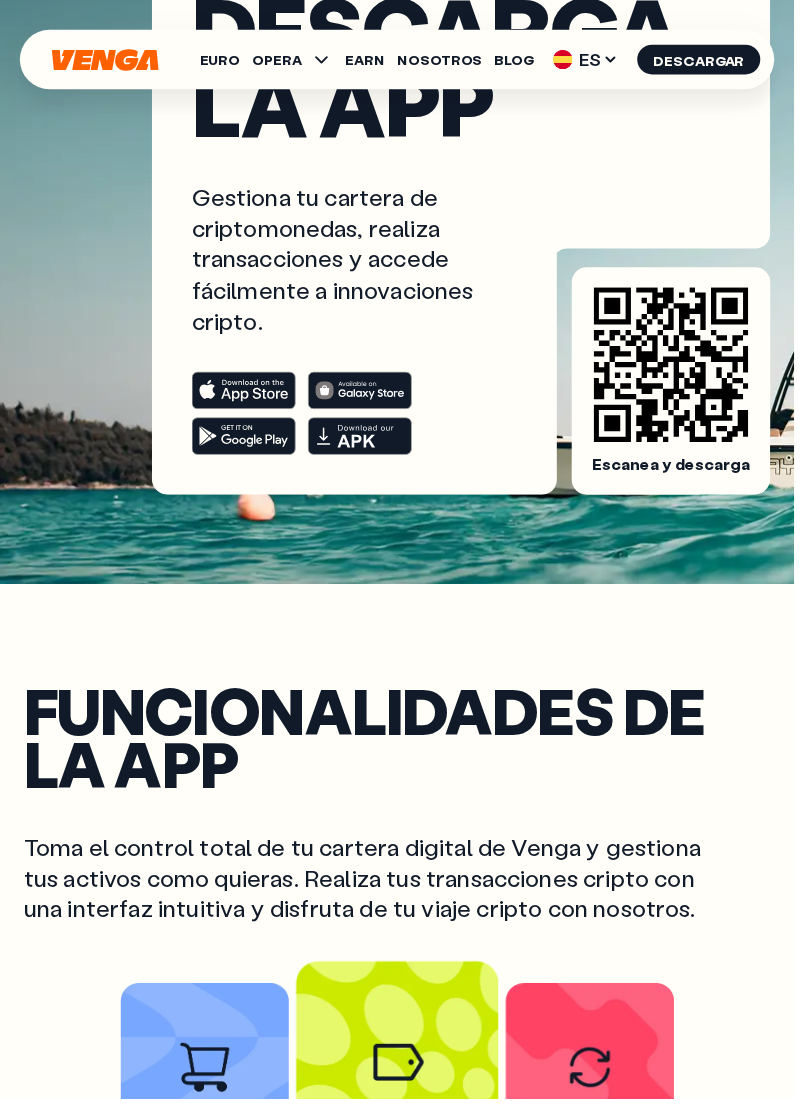 click at bounding box center [400, 1070] 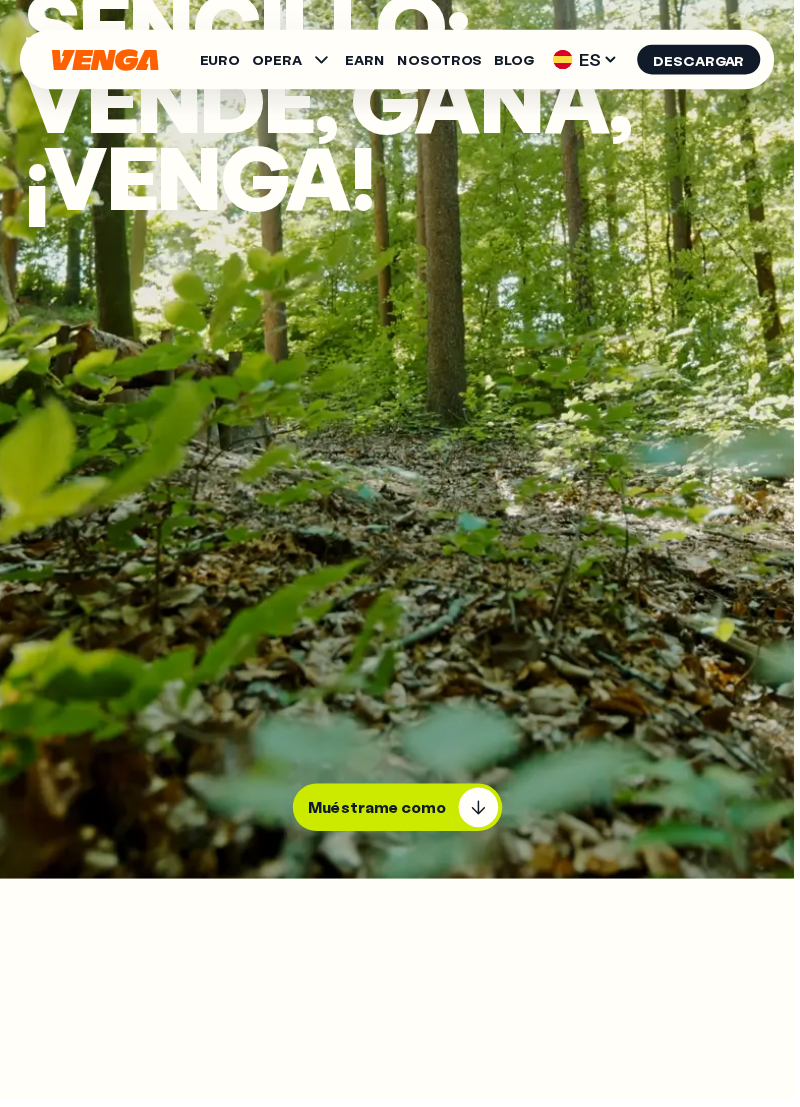 scroll, scrollTop: 0, scrollLeft: 0, axis: both 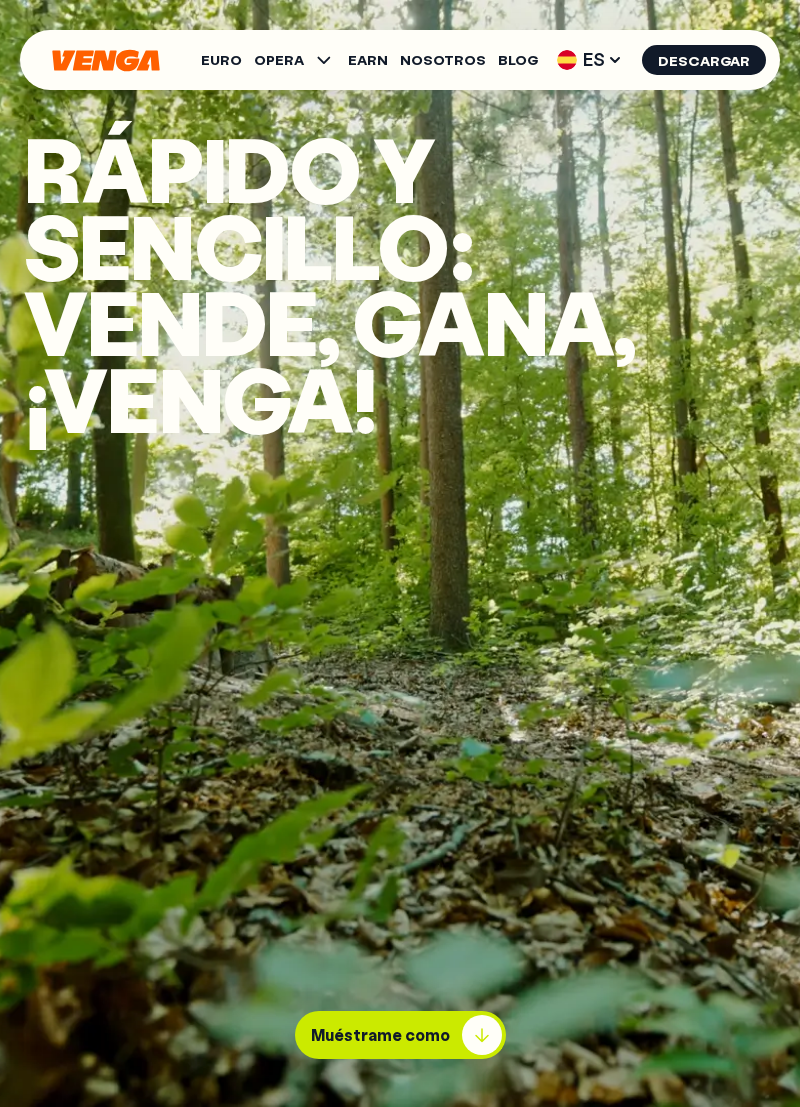 click on "Muéstrame como" at bounding box center [380, 1035] 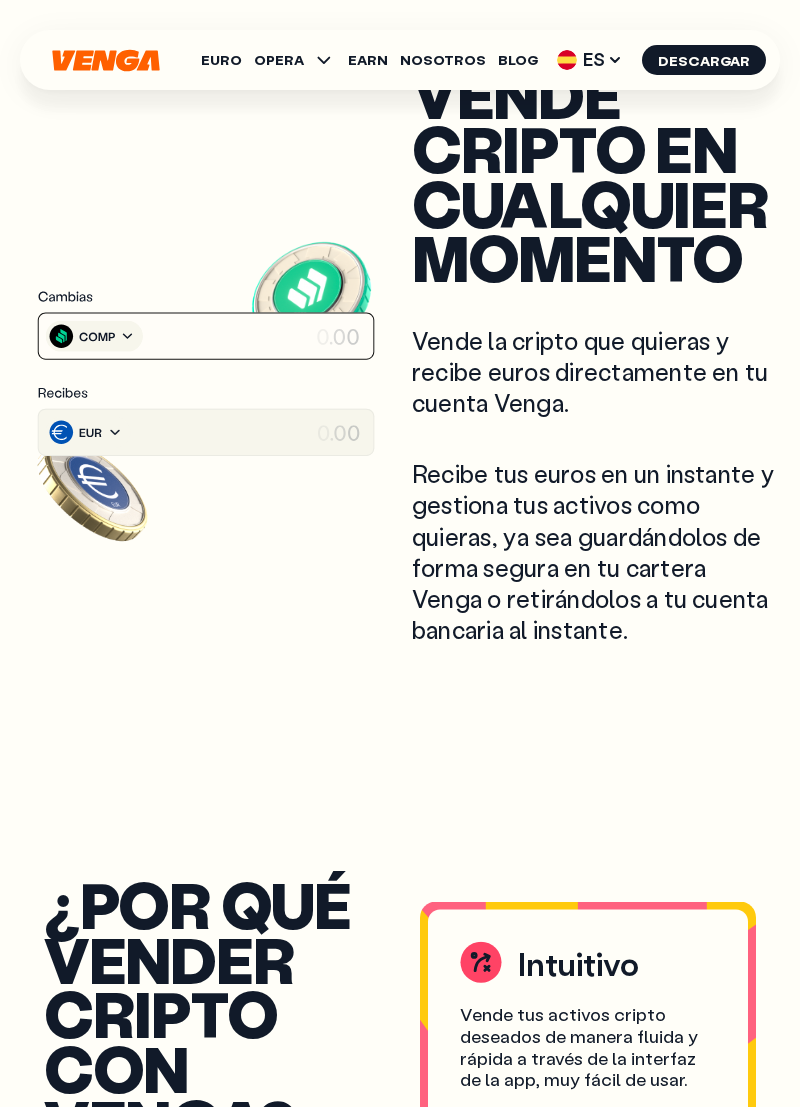 scroll, scrollTop: 1153, scrollLeft: 0, axis: vertical 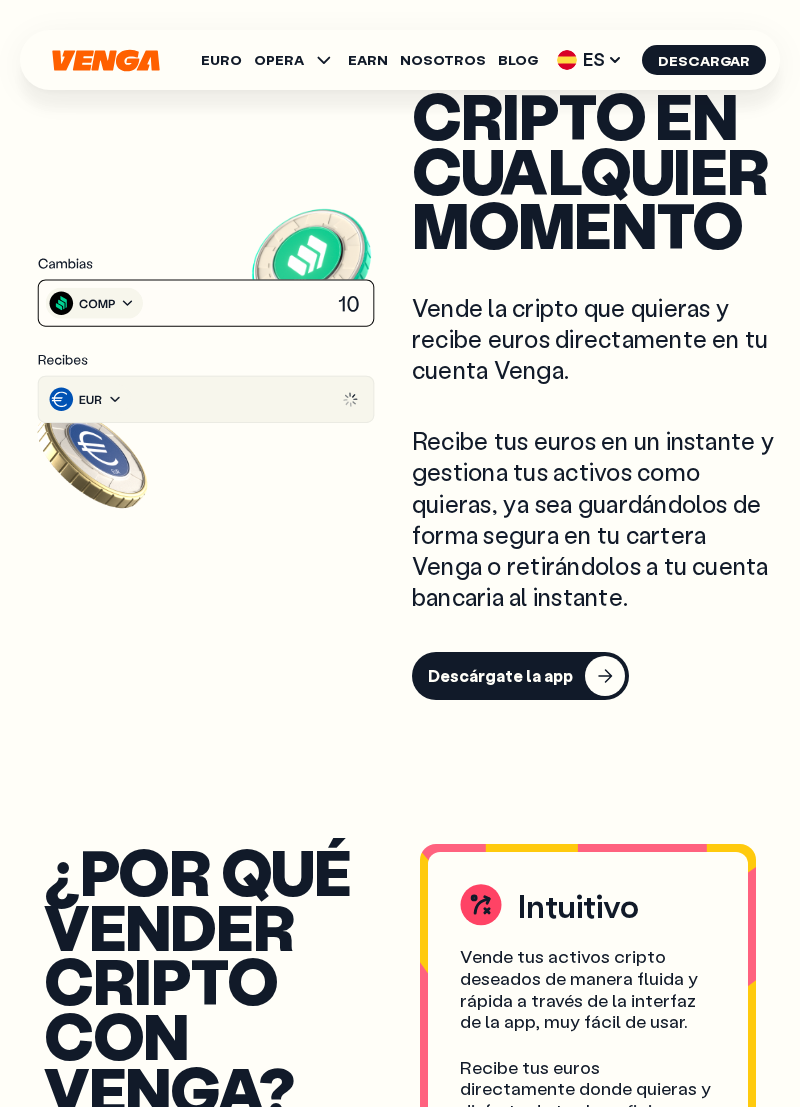 click at bounding box center (605, 676) 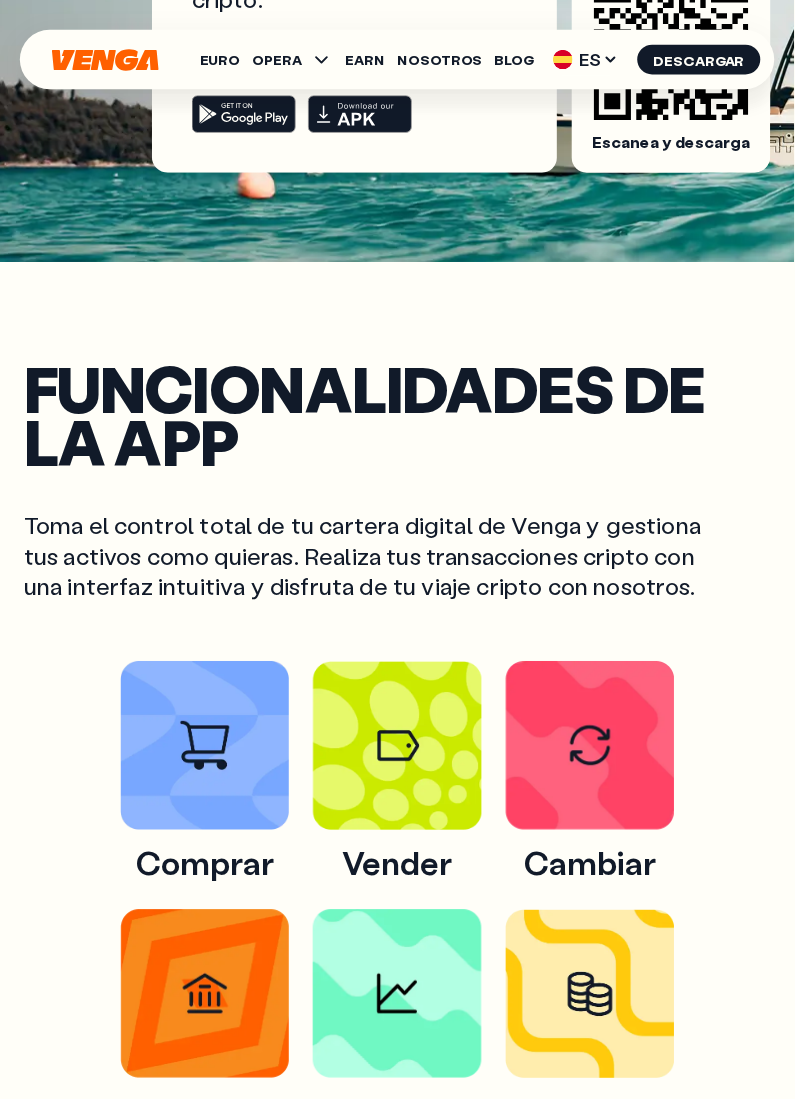 scroll, scrollTop: 553, scrollLeft: 0, axis: vertical 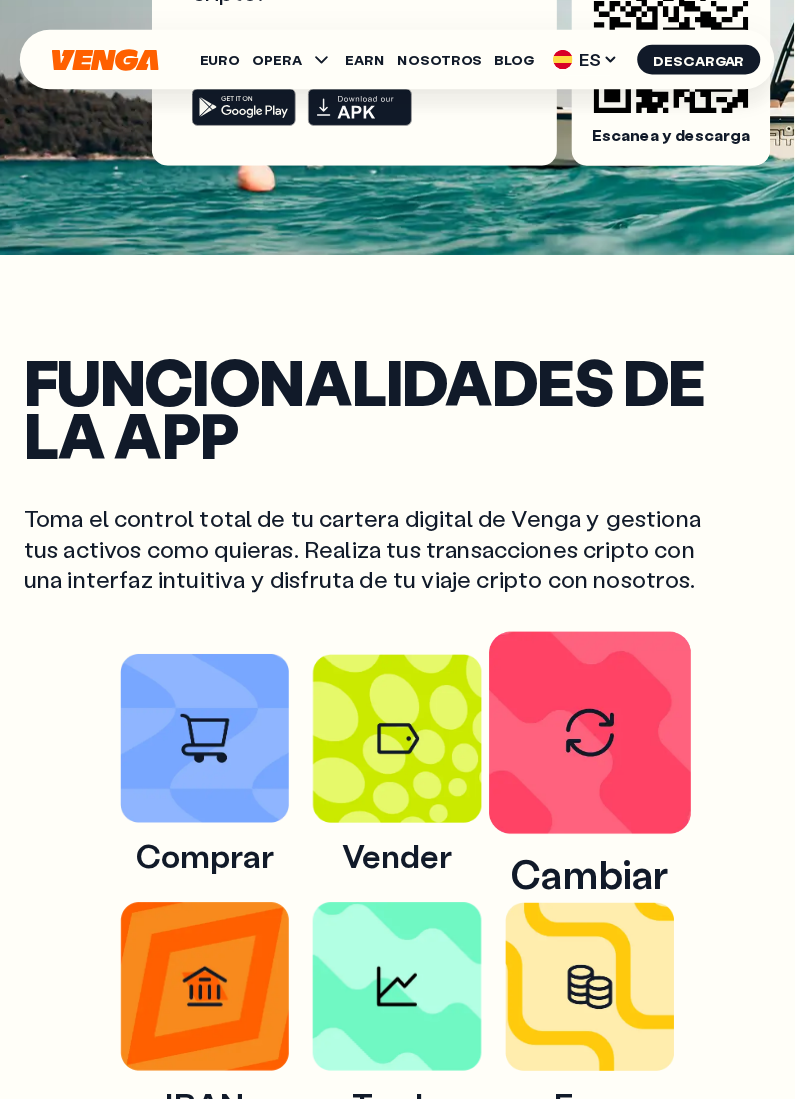 click at bounding box center [594, 739] 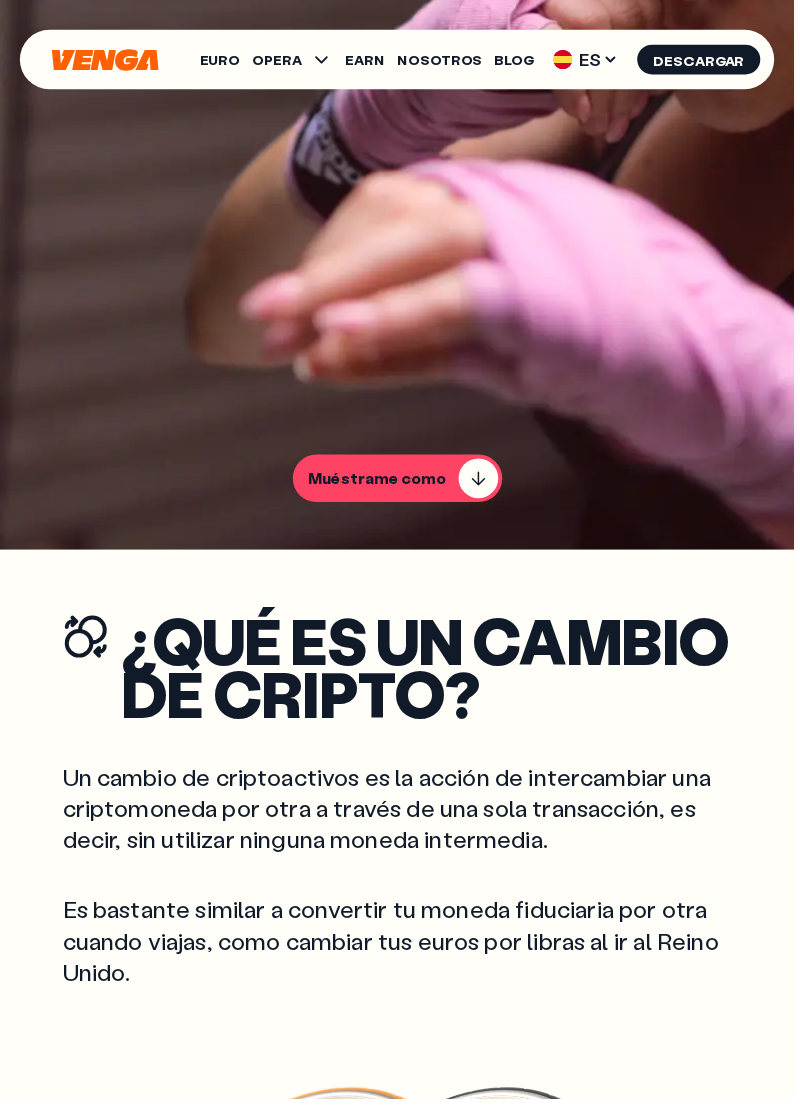 scroll, scrollTop: 0, scrollLeft: 0, axis: both 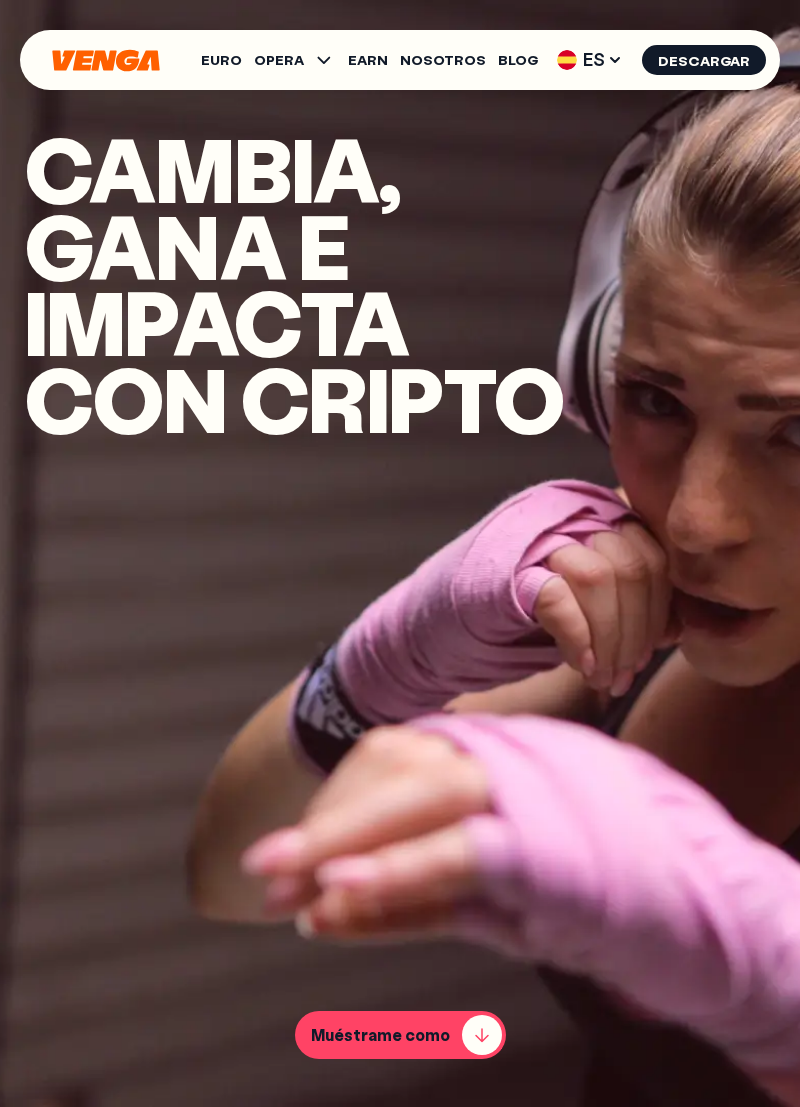 click on "Muéstrame como" at bounding box center (380, 1035) 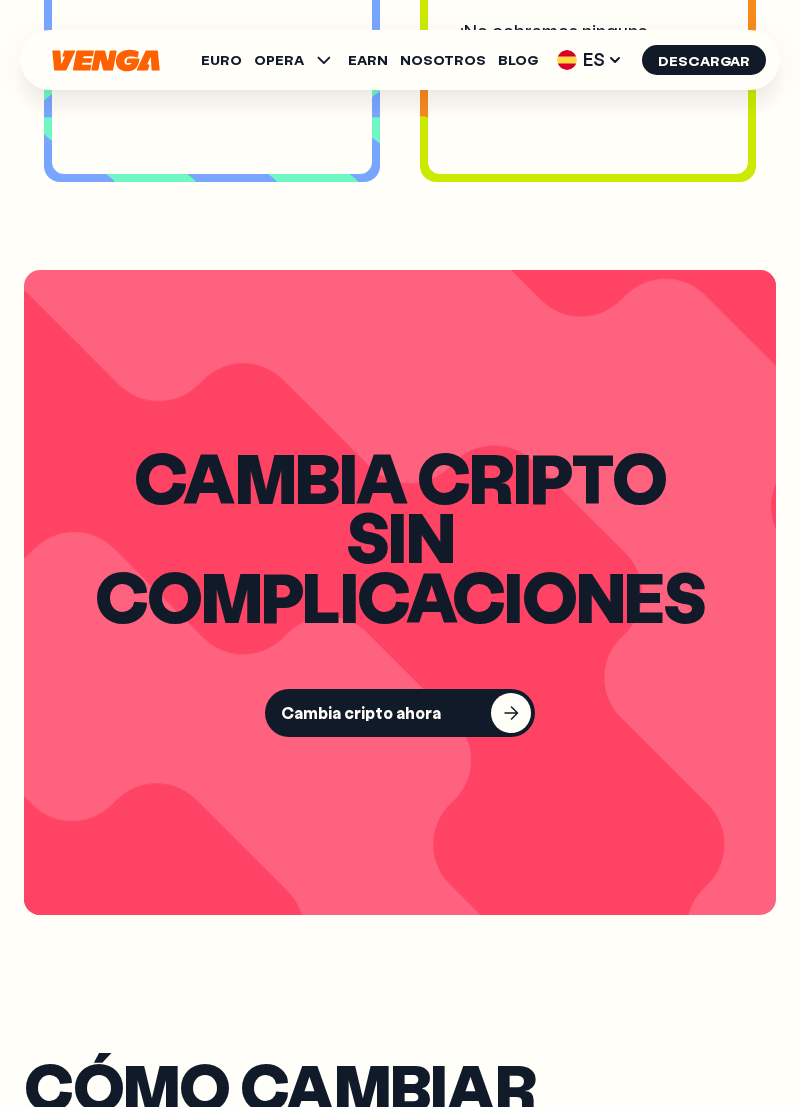 scroll, scrollTop: 2800, scrollLeft: 0, axis: vertical 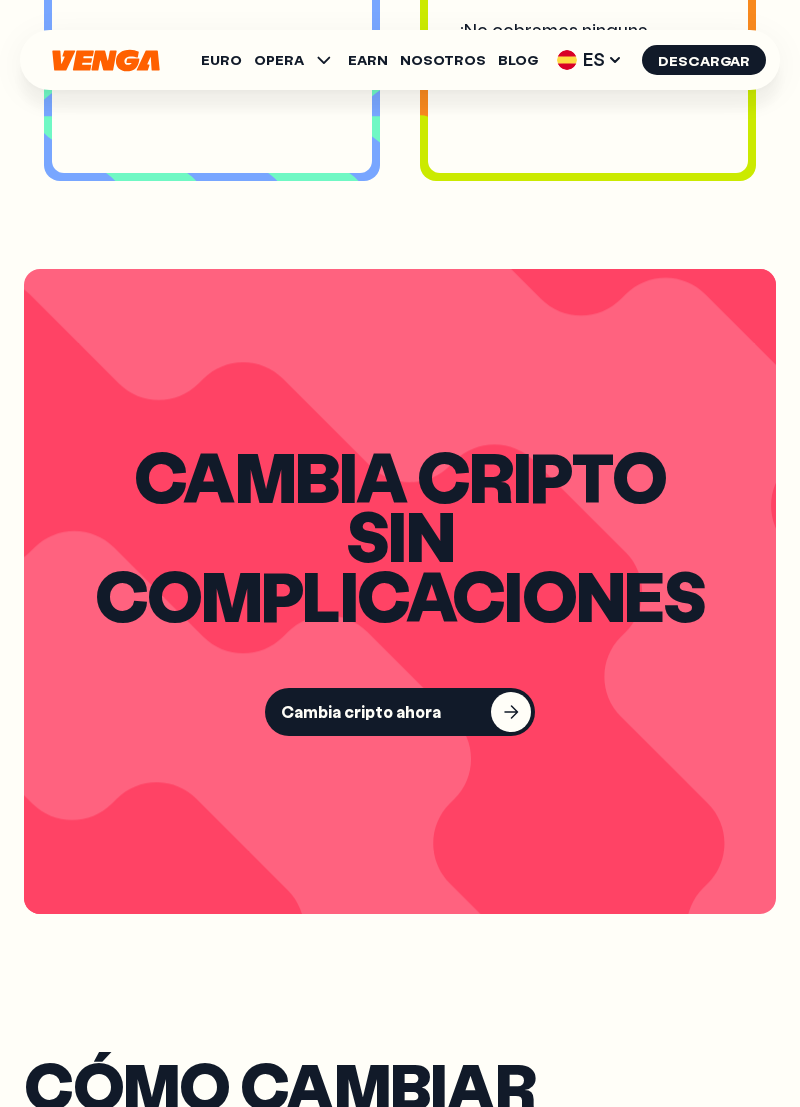 click on "Cambia cripto ahora" at bounding box center [361, 712] 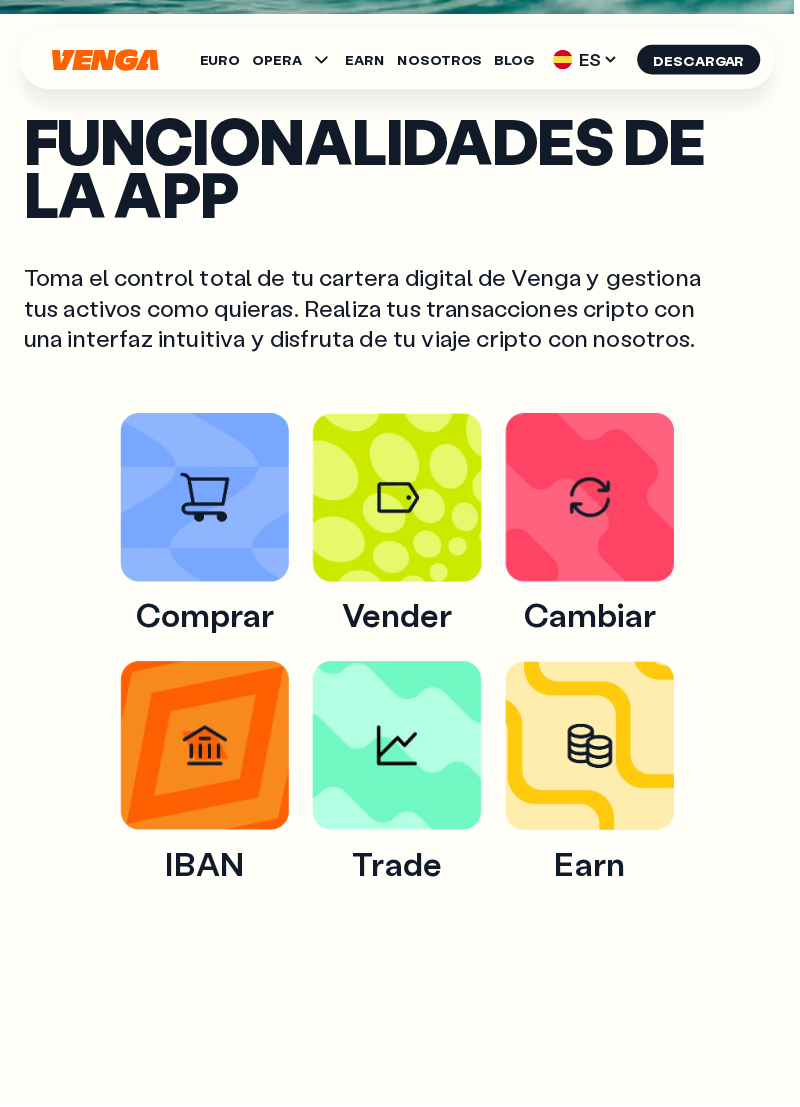 scroll, scrollTop: 797, scrollLeft: 0, axis: vertical 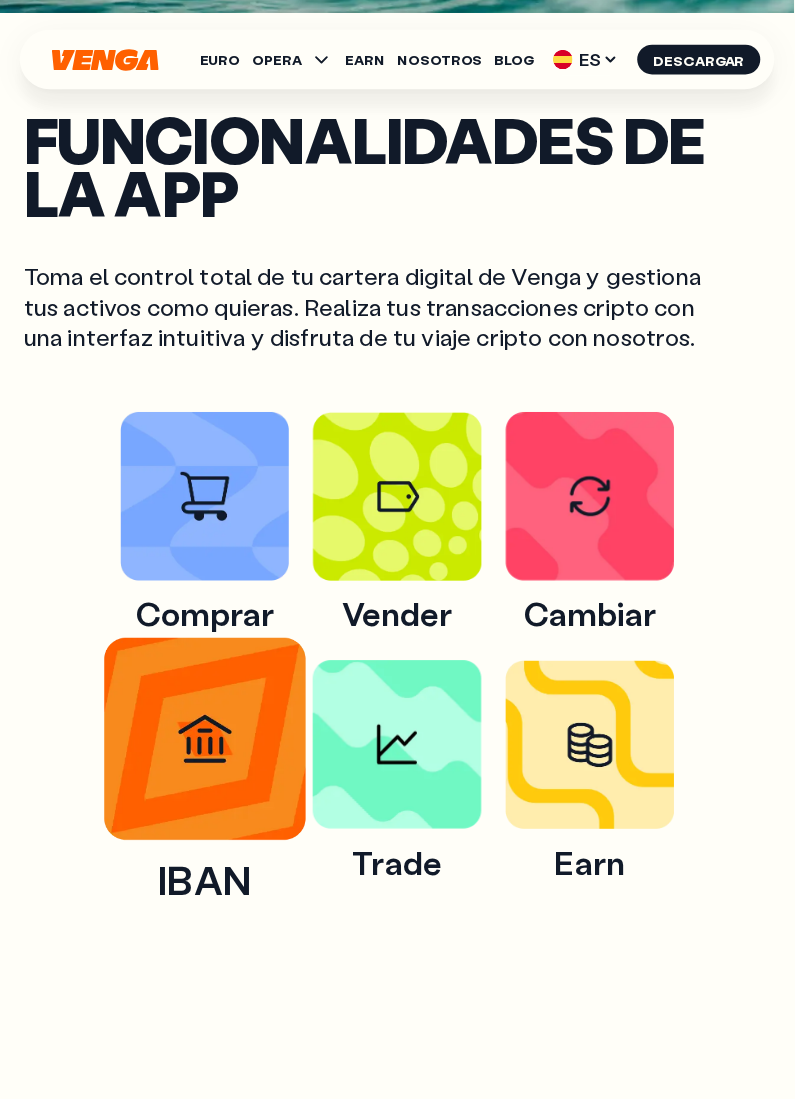 click at bounding box center (206, 744) 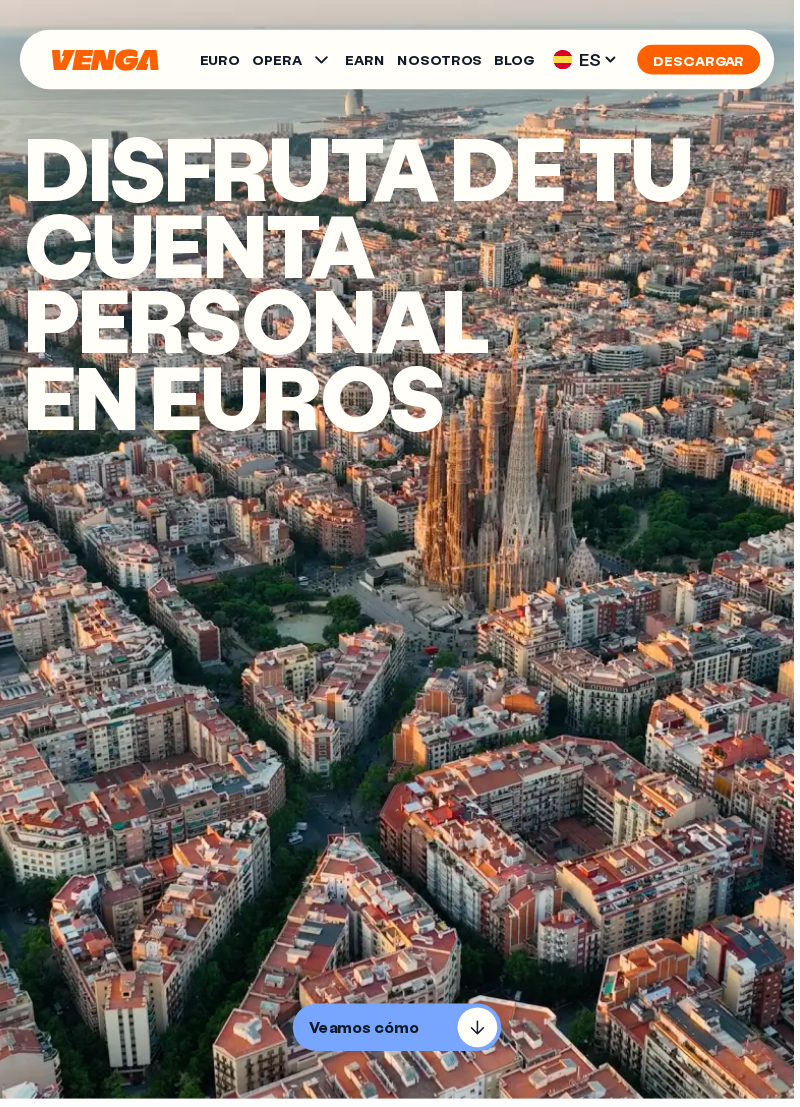 click on "Descargar" at bounding box center [704, 60] 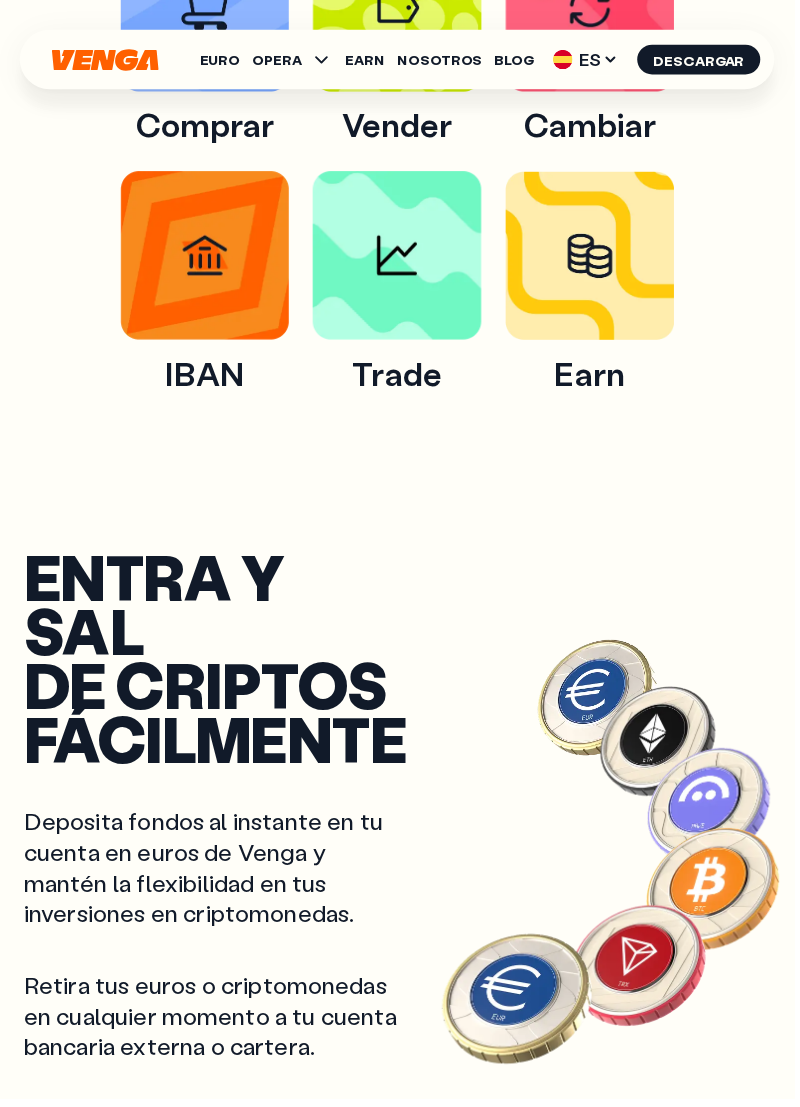 scroll, scrollTop: 1302, scrollLeft: 0, axis: vertical 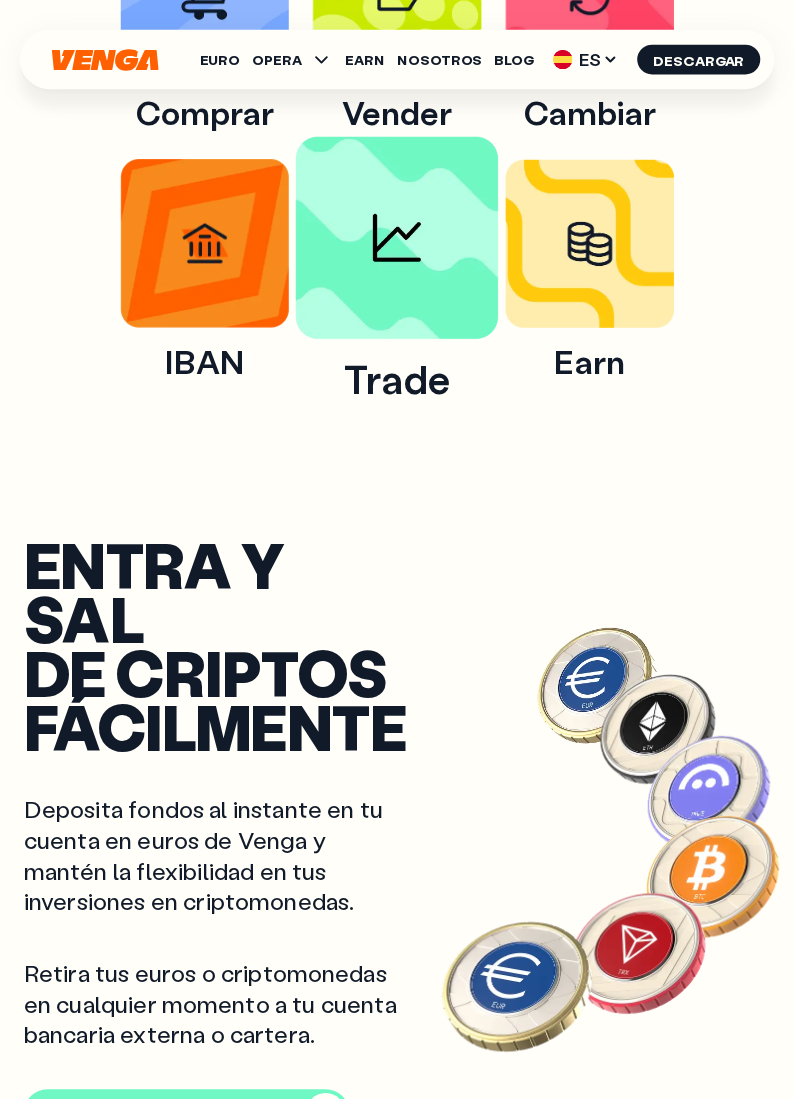 click on "Trade" at bounding box center [400, 382] 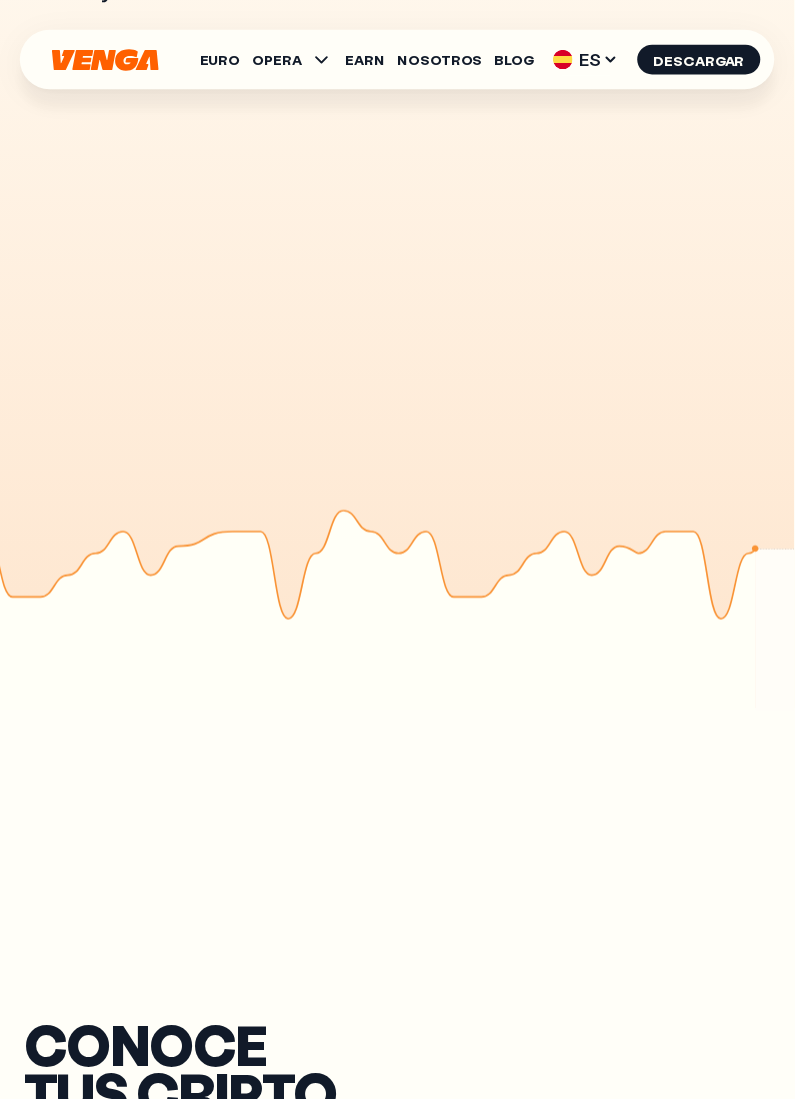 scroll, scrollTop: 0, scrollLeft: 0, axis: both 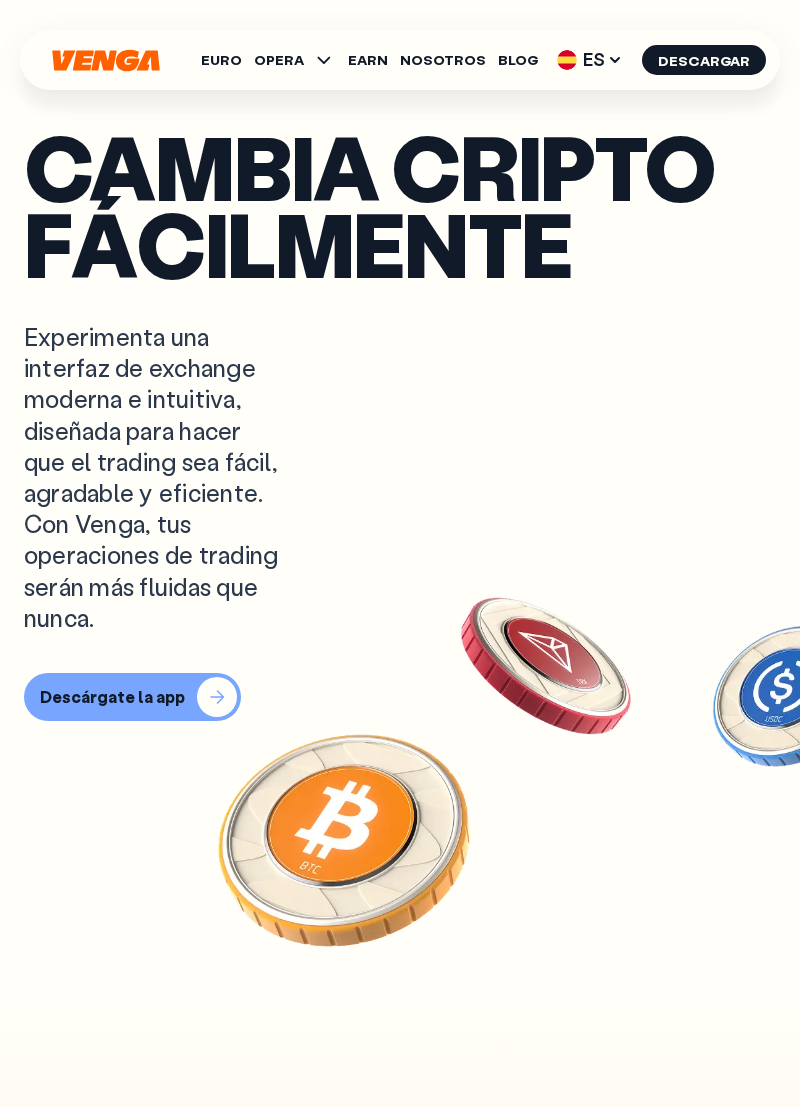 click on "Descárgate la app" at bounding box center [112, 697] 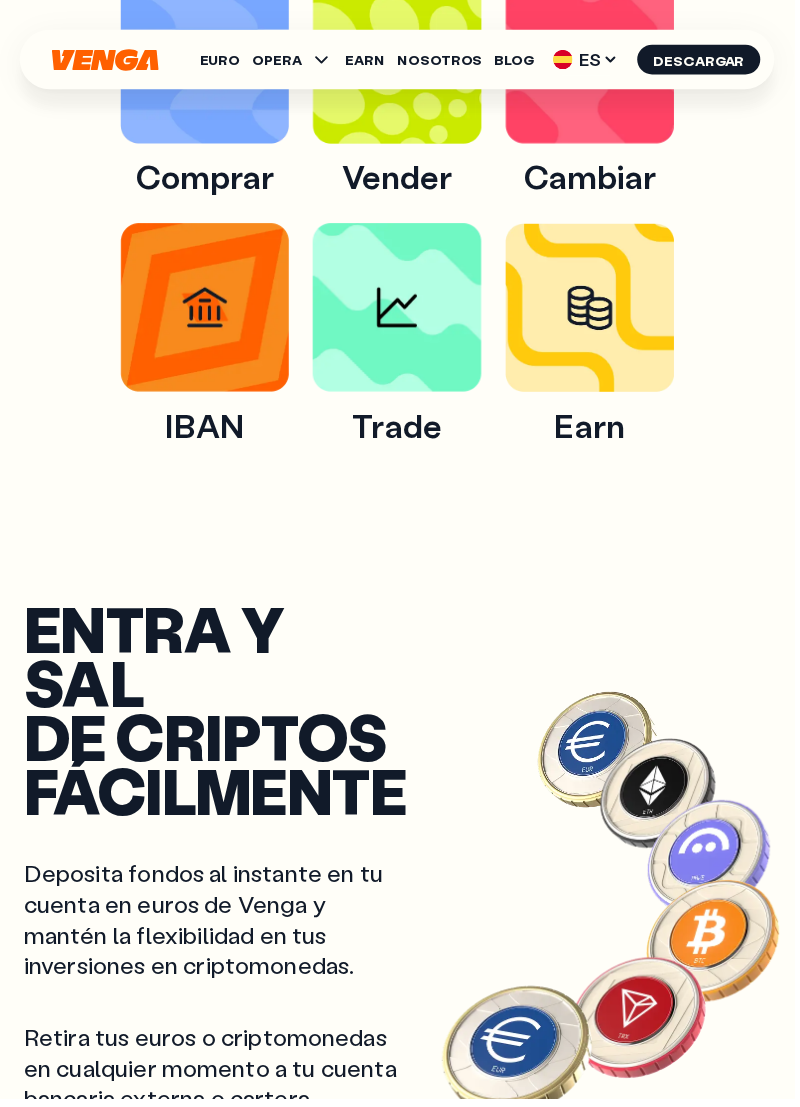 scroll, scrollTop: 1232, scrollLeft: 0, axis: vertical 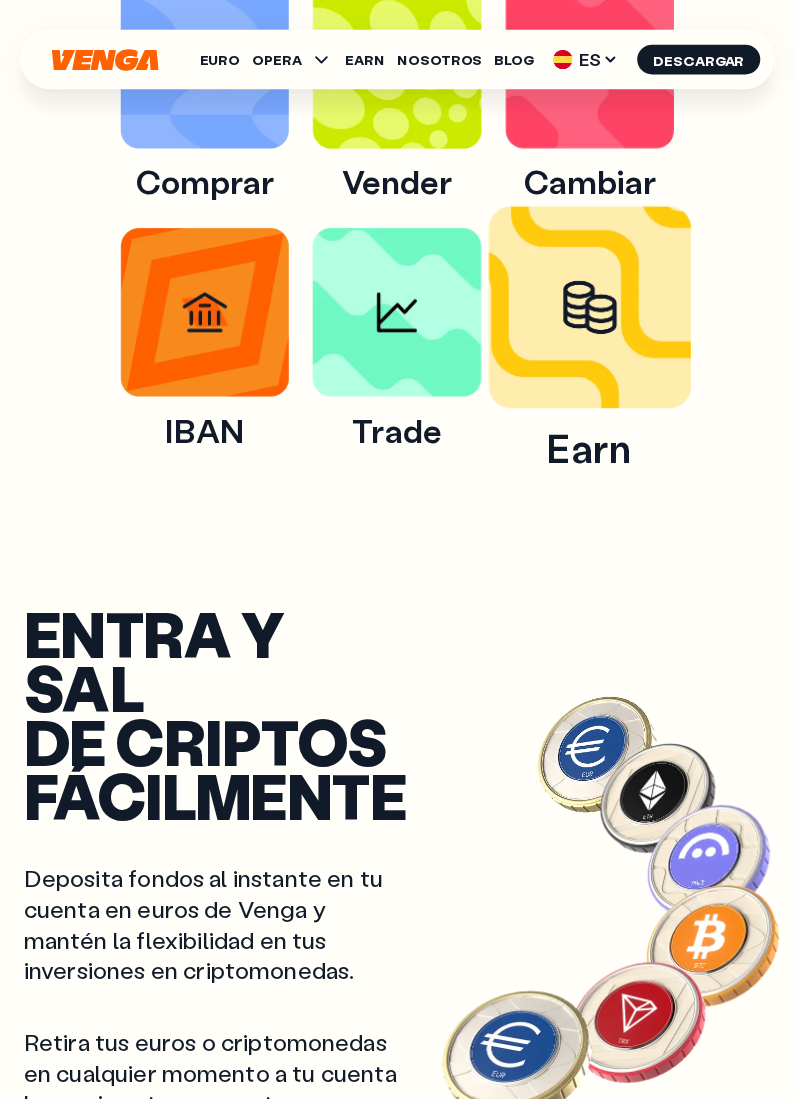 click at bounding box center [594, 309] 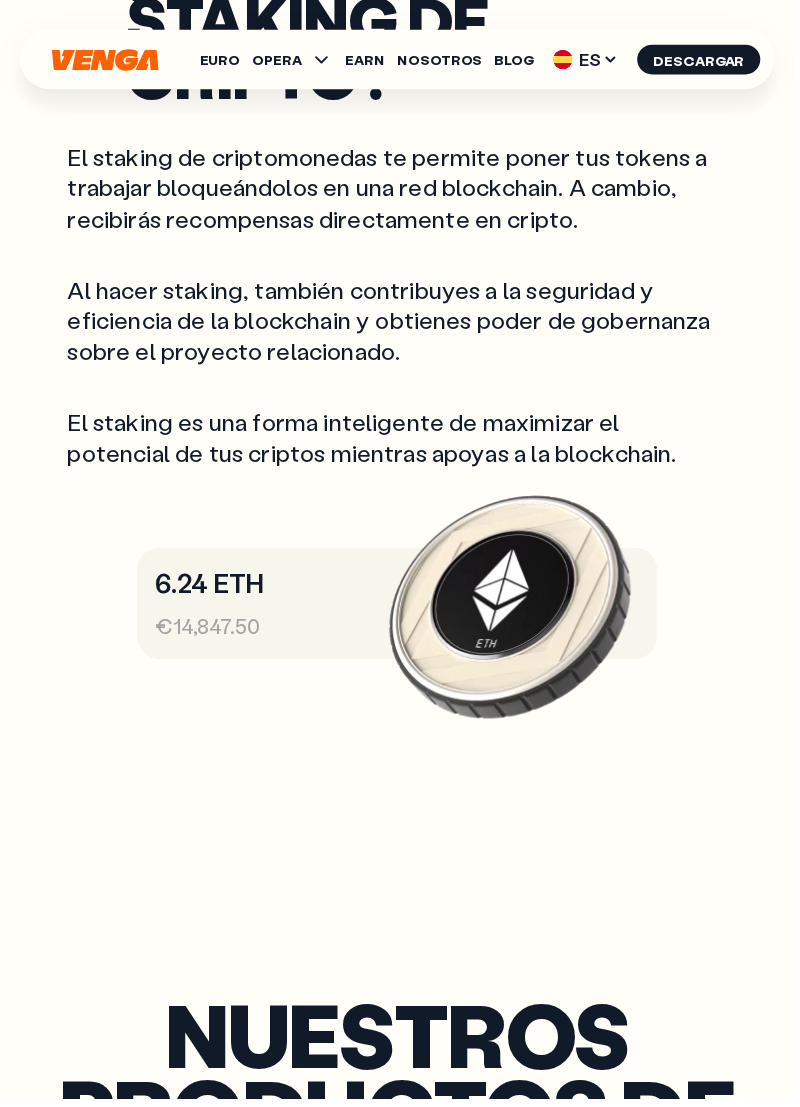 scroll, scrollTop: 0, scrollLeft: 0, axis: both 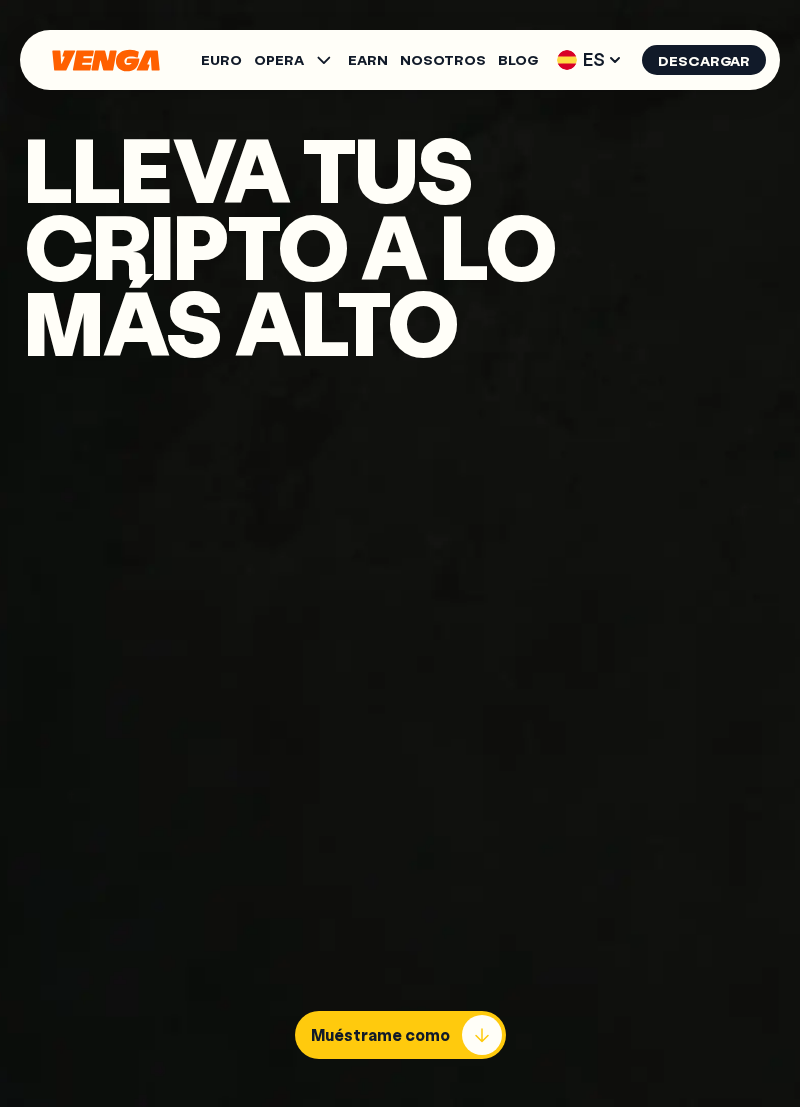 click on "Muéstrame como" at bounding box center (380, 1035) 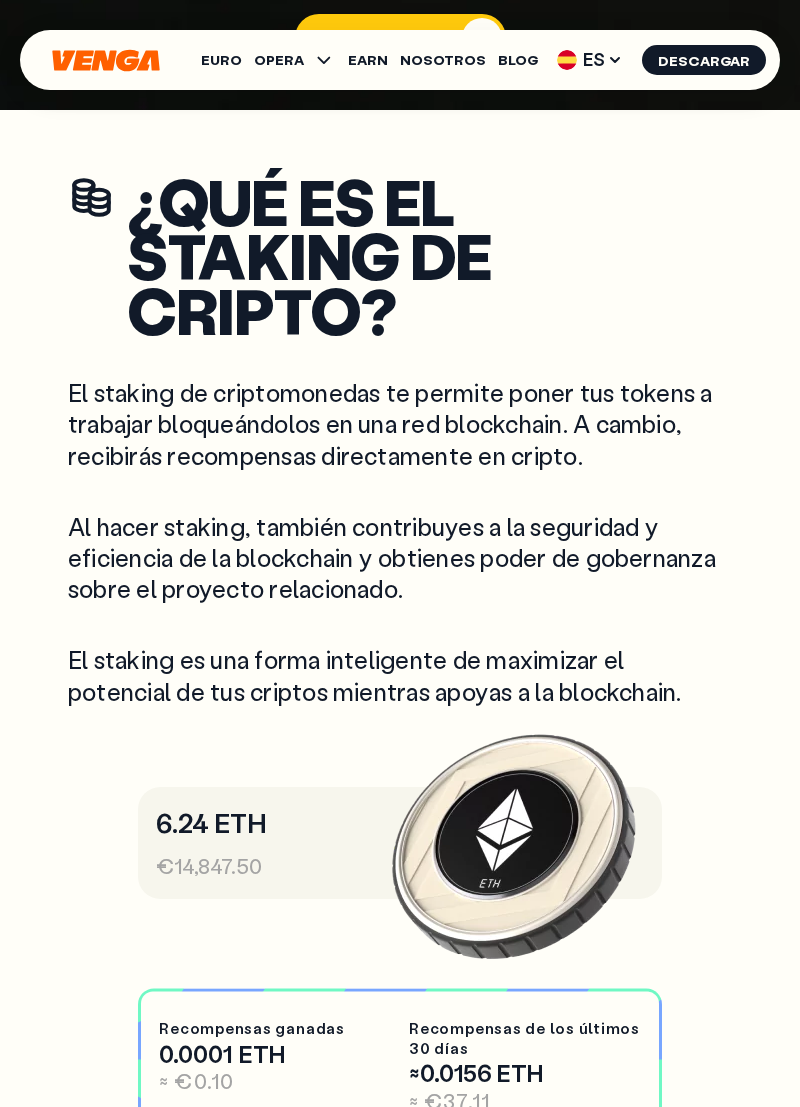 scroll, scrollTop: 1057, scrollLeft: 0, axis: vertical 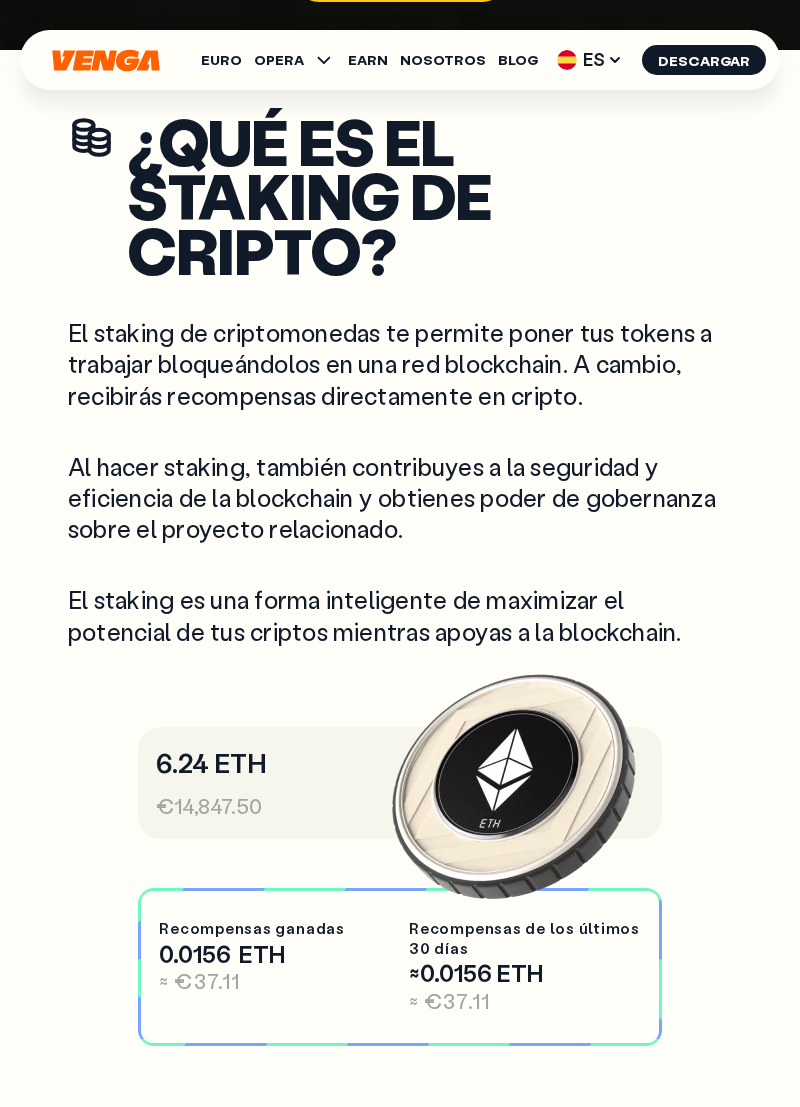 click on "0.0156   ETH" at bounding box center (275, 953) 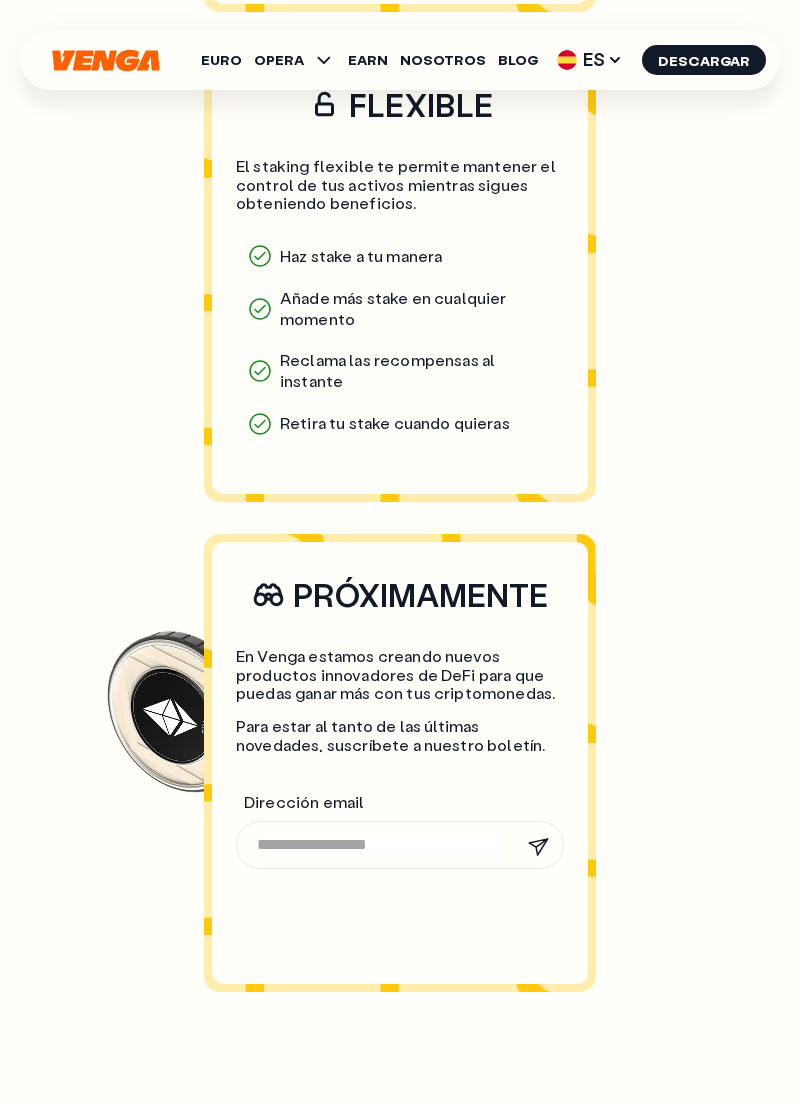 scroll, scrollTop: 2996, scrollLeft: 0, axis: vertical 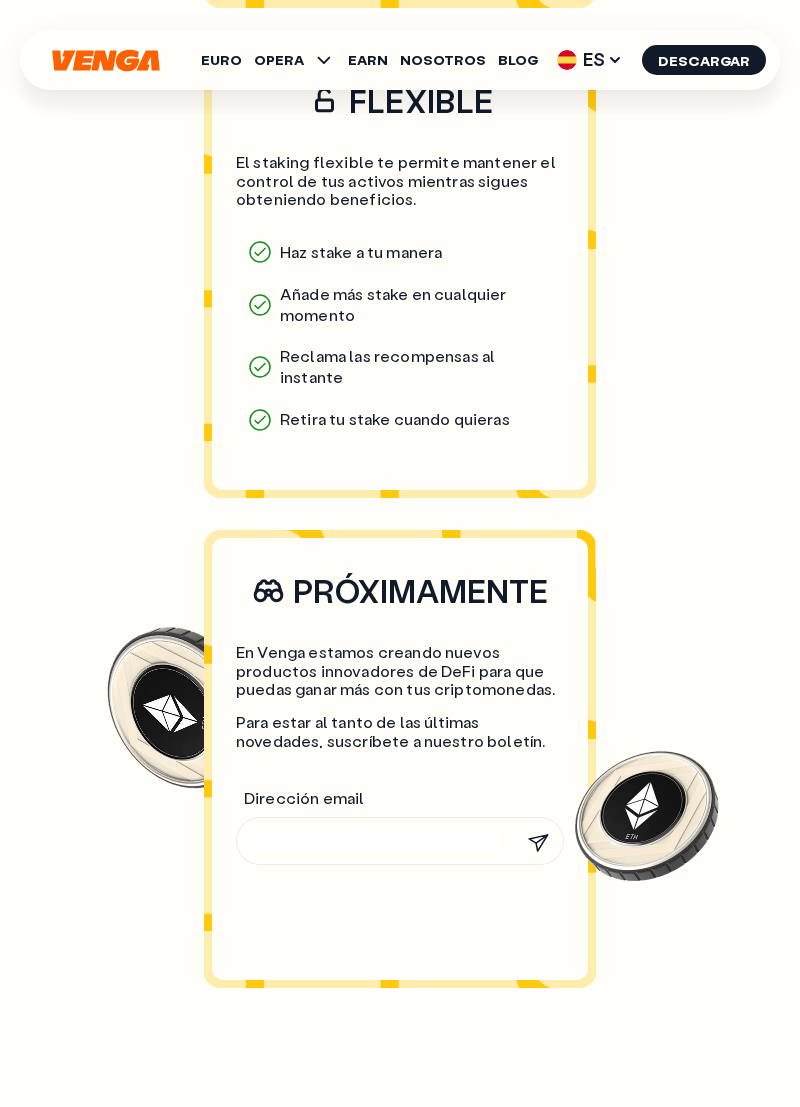 click at bounding box center (378, 841) 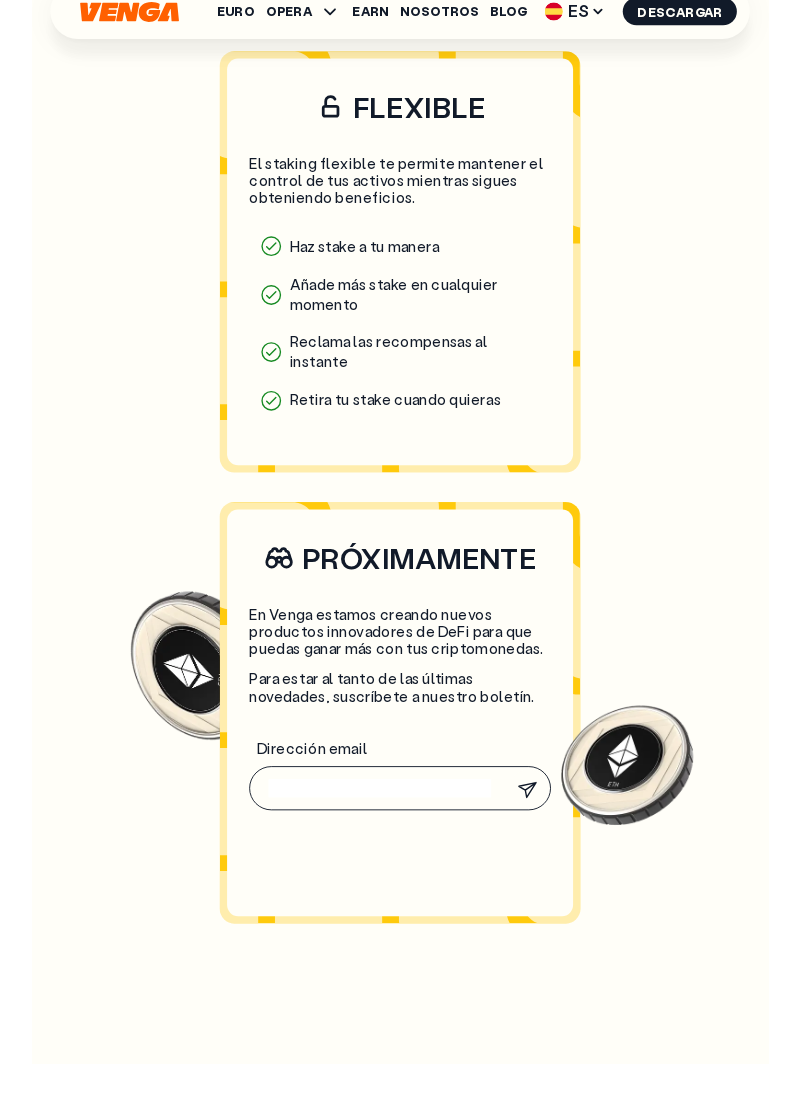 scroll, scrollTop: 3043, scrollLeft: 0, axis: vertical 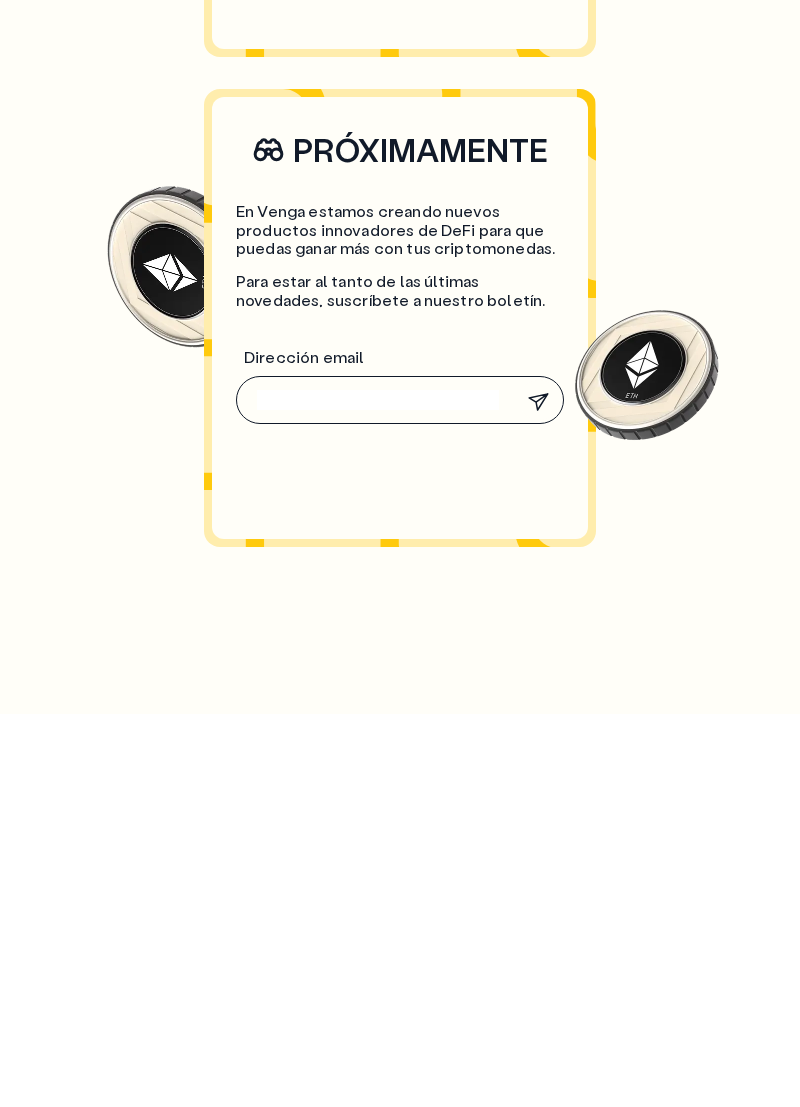 type on "**********" 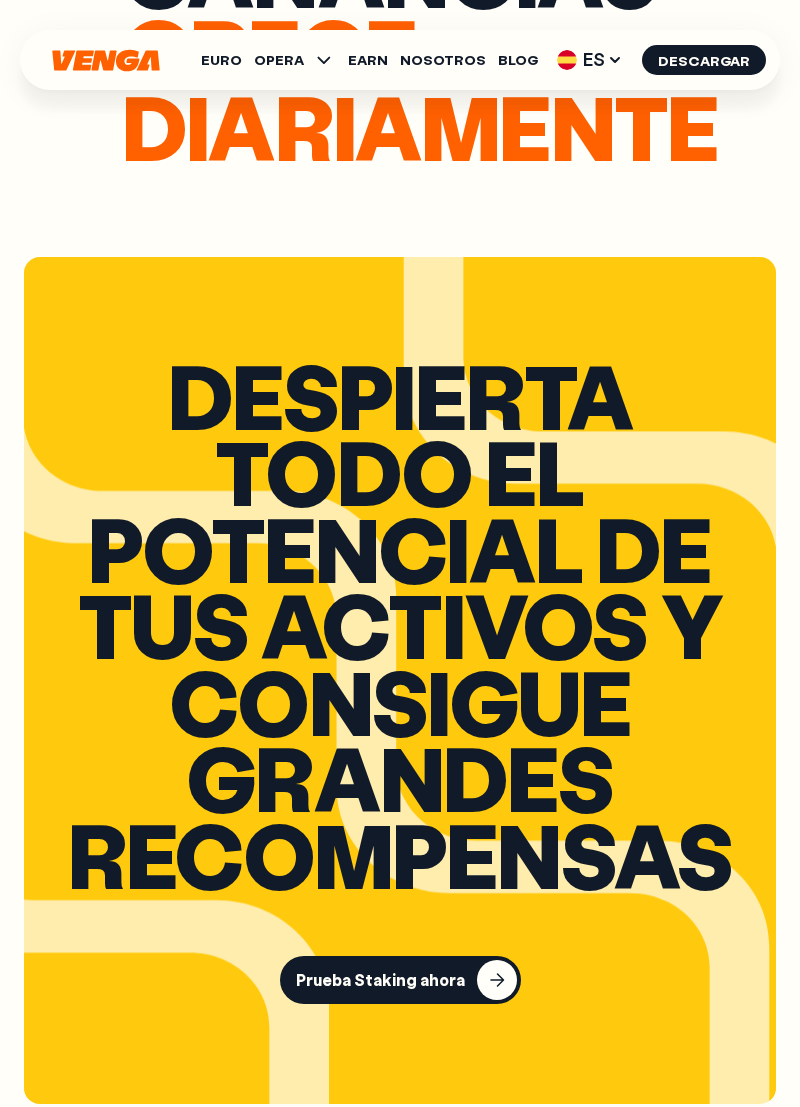 scroll, scrollTop: 4898, scrollLeft: 0, axis: vertical 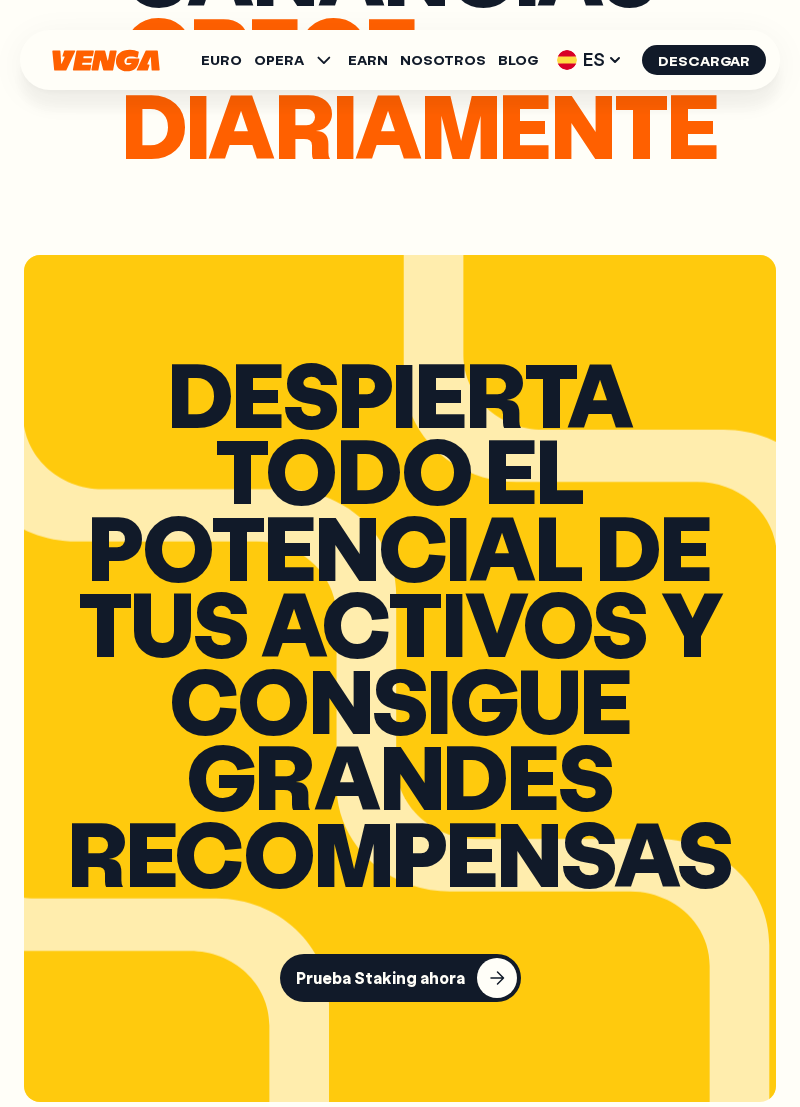 click on "Prueba Staking ahora" at bounding box center (380, 978) 